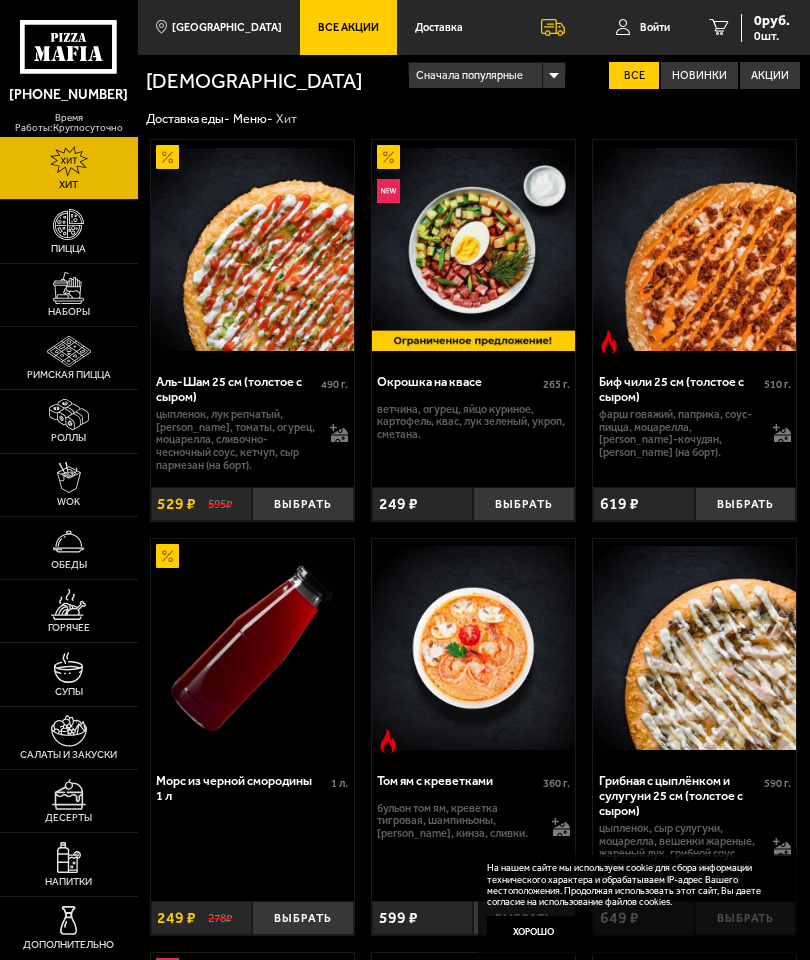 scroll, scrollTop: 0, scrollLeft: 0, axis: both 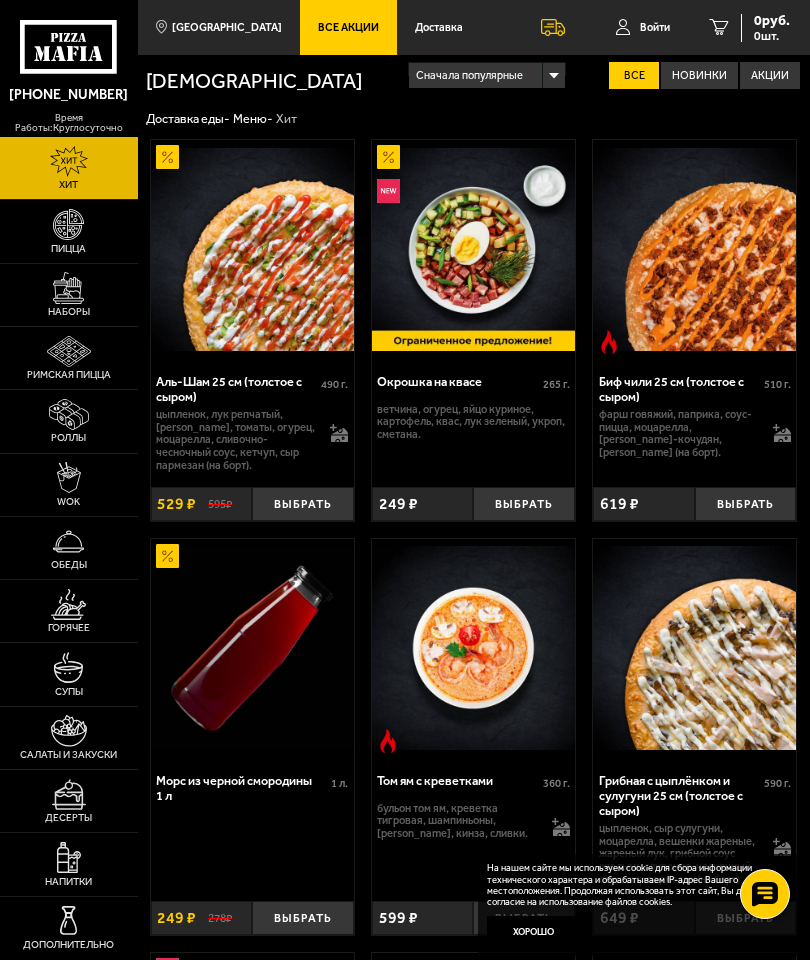 click at bounding box center [68, 667] 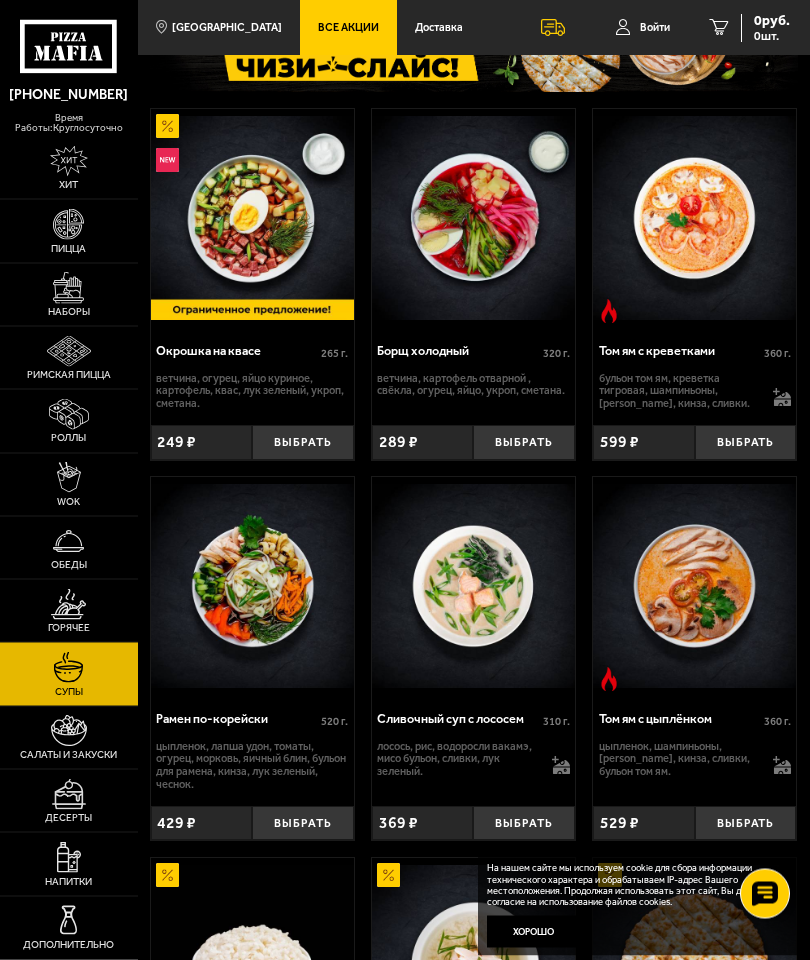 scroll, scrollTop: 150, scrollLeft: 0, axis: vertical 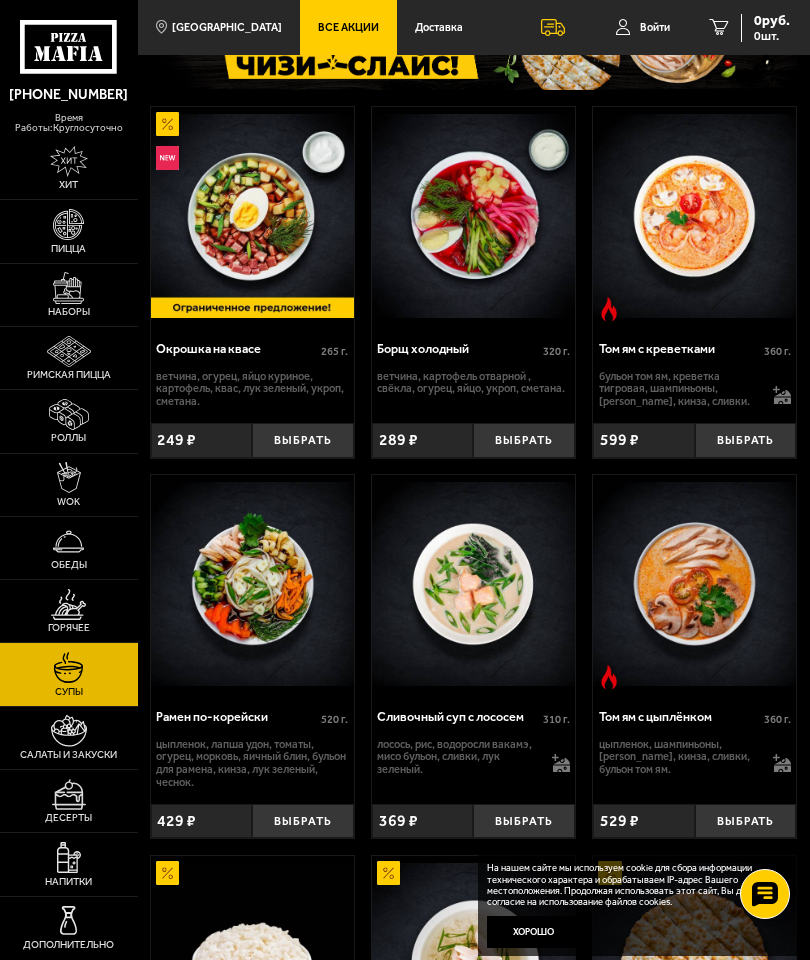 click on "Выбрать" at bounding box center (524, 821) 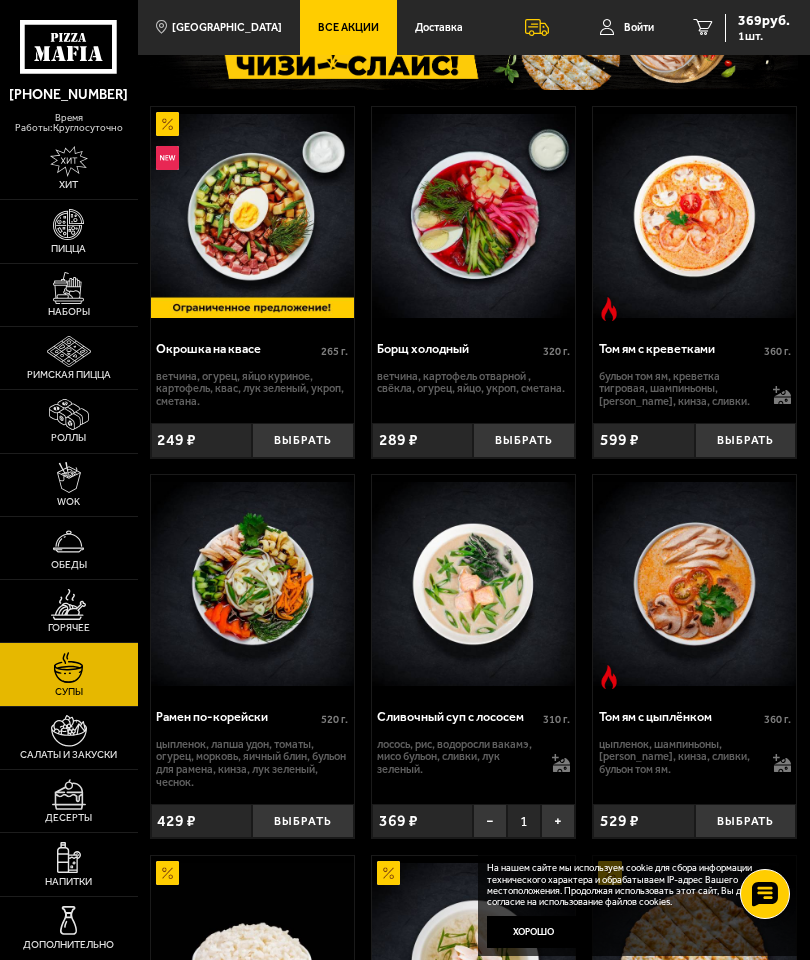 click at bounding box center [68, 604] 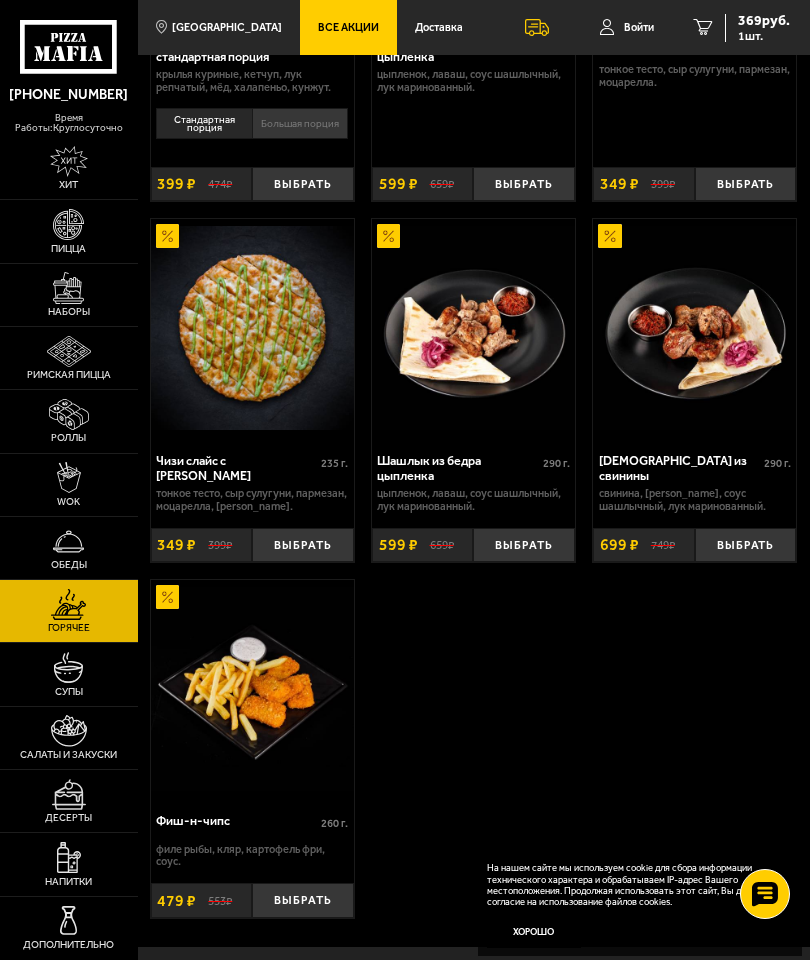 scroll, scrollTop: 1601, scrollLeft: 0, axis: vertical 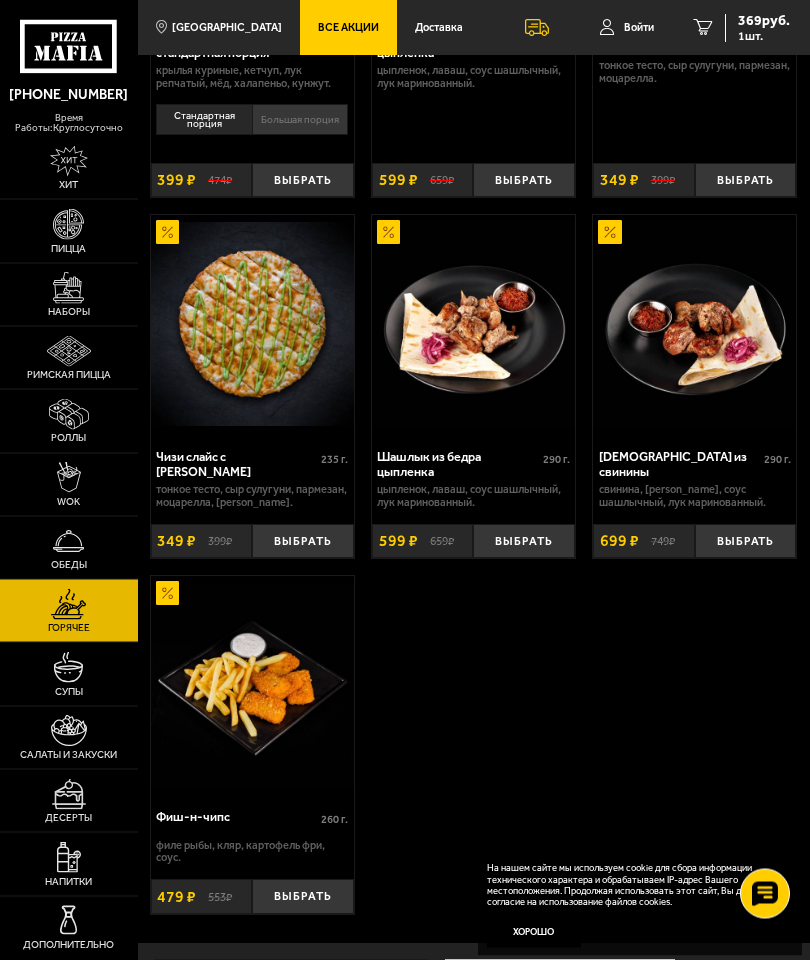 click on "Выбрать" at bounding box center (524, 542) 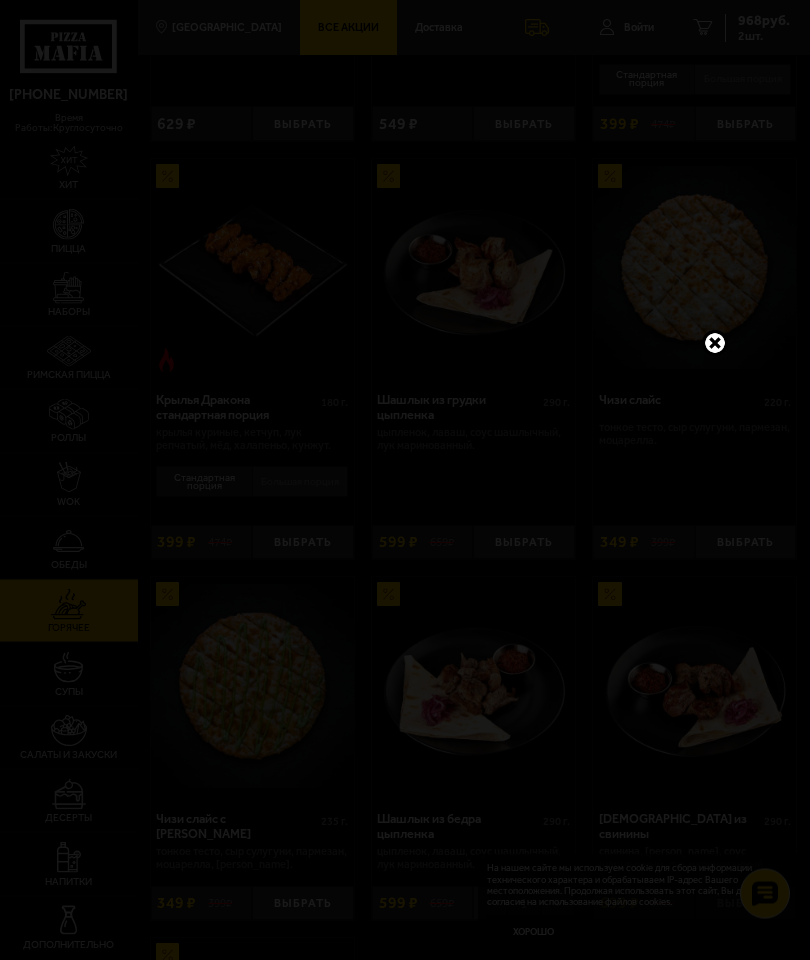 scroll, scrollTop: 1240, scrollLeft: 0, axis: vertical 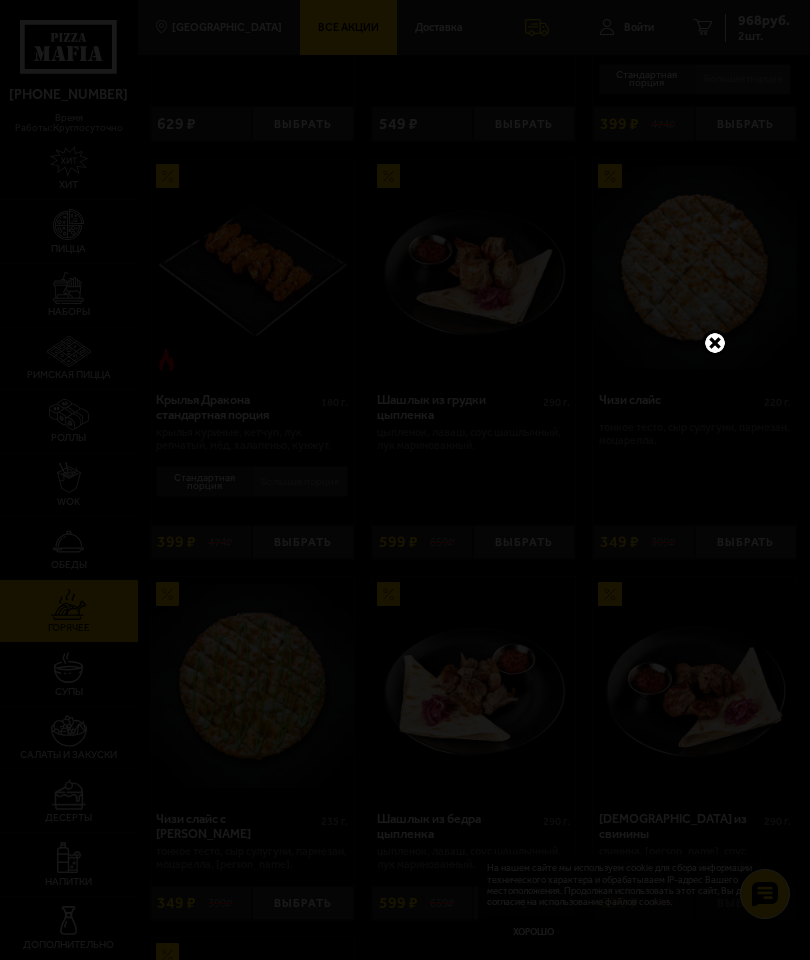click at bounding box center (715, 343) 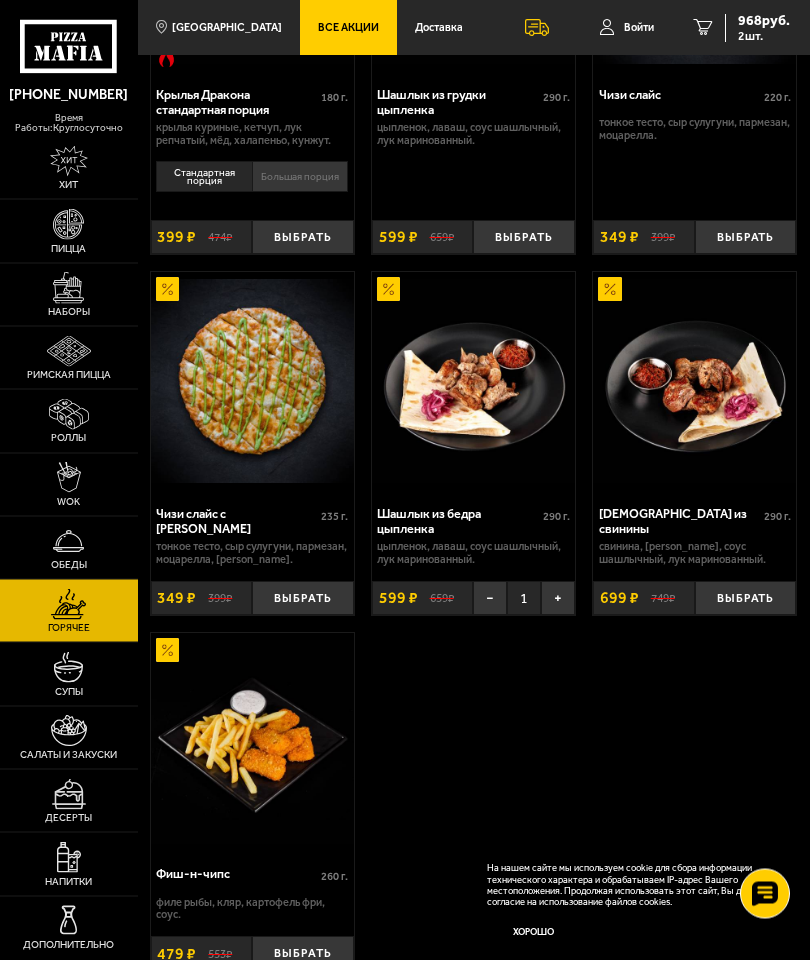 scroll, scrollTop: 1545, scrollLeft: 0, axis: vertical 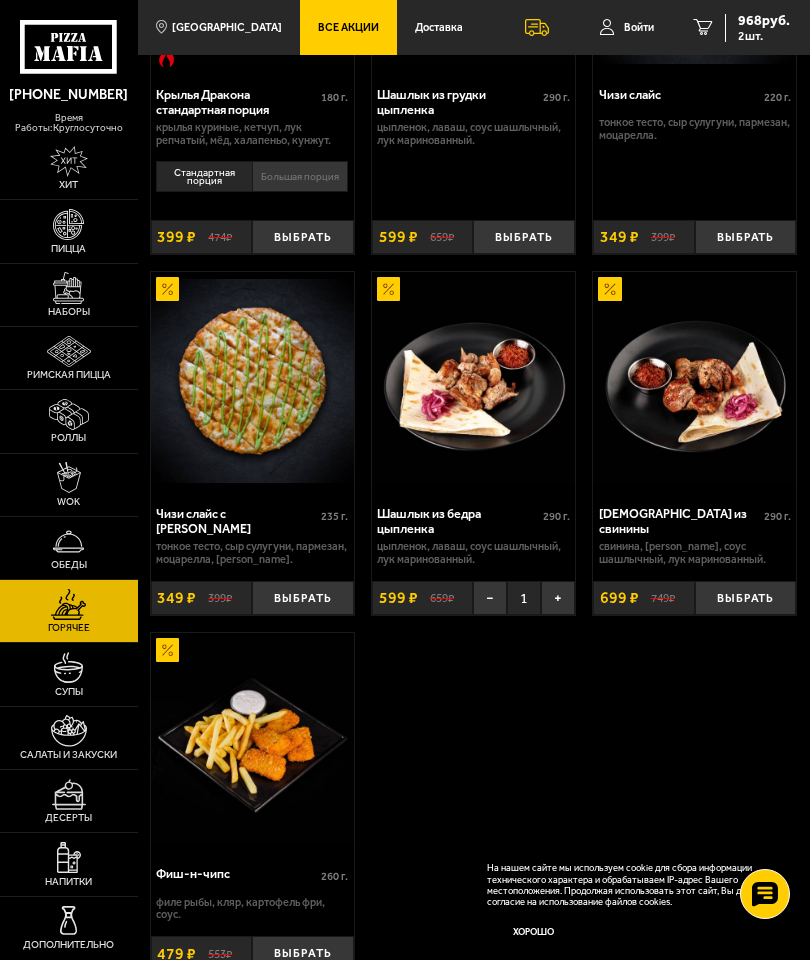 click at bounding box center (68, 730) 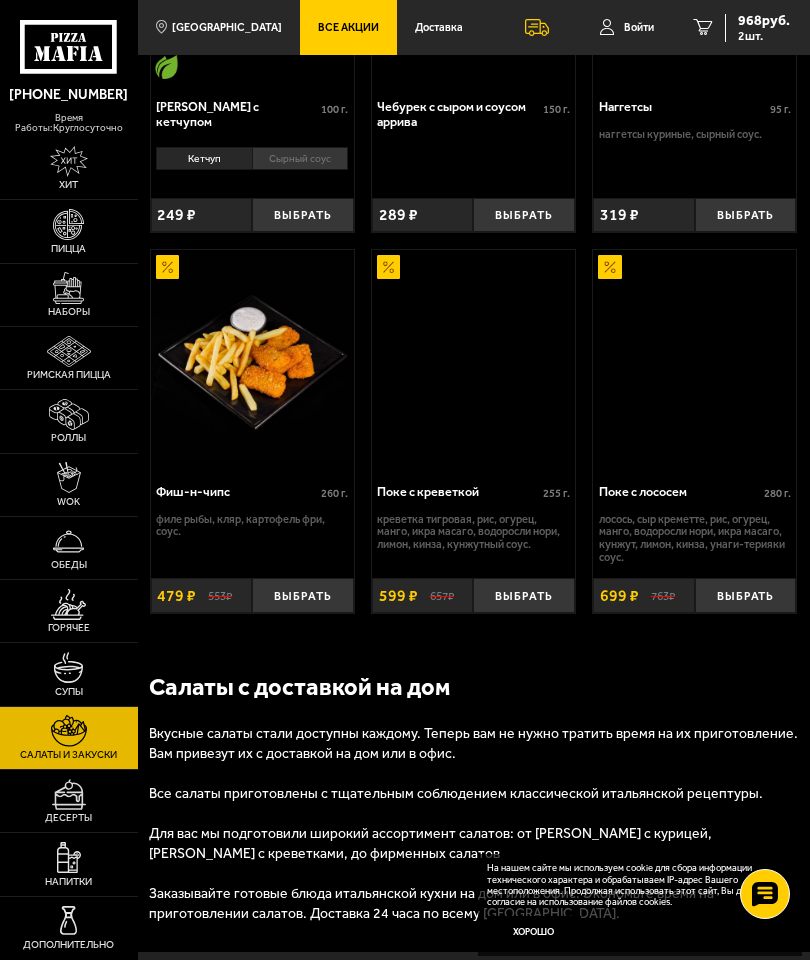 scroll, scrollTop: 0, scrollLeft: 0, axis: both 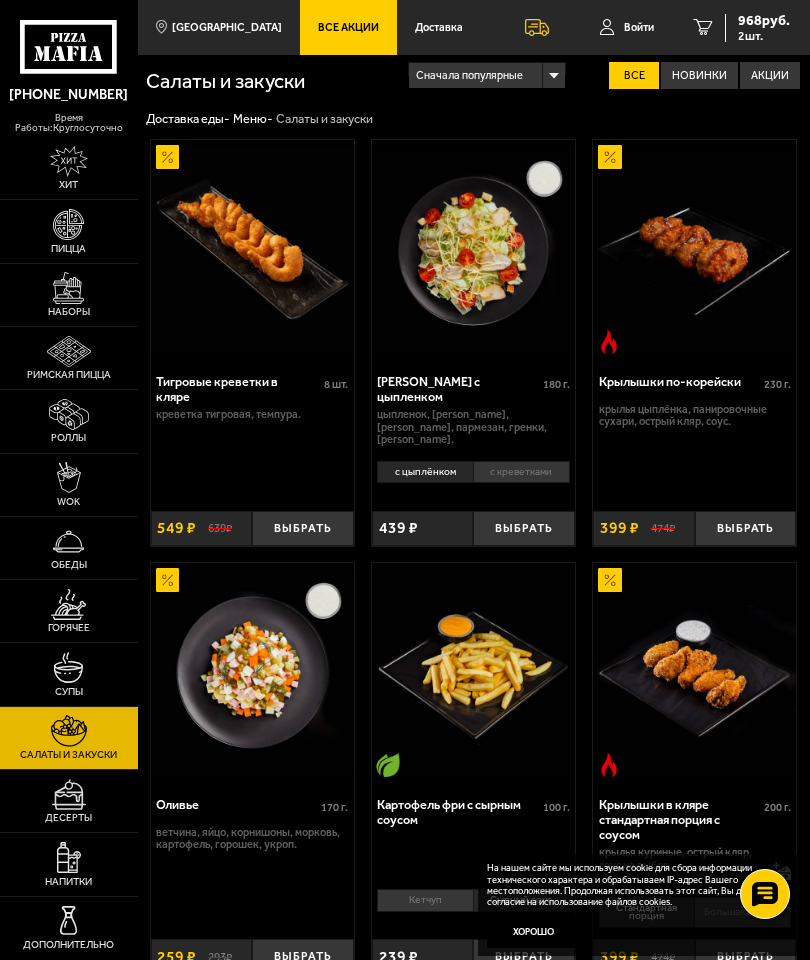 click on "Выбрать" at bounding box center [303, 528] 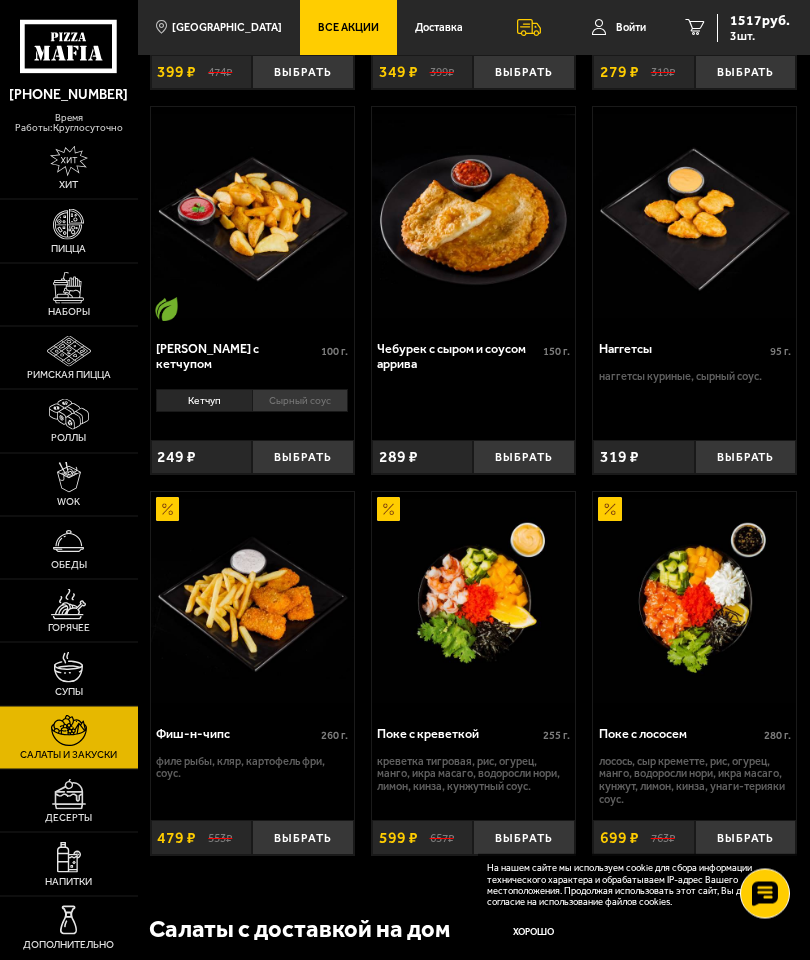 scroll, scrollTop: 1297, scrollLeft: 0, axis: vertical 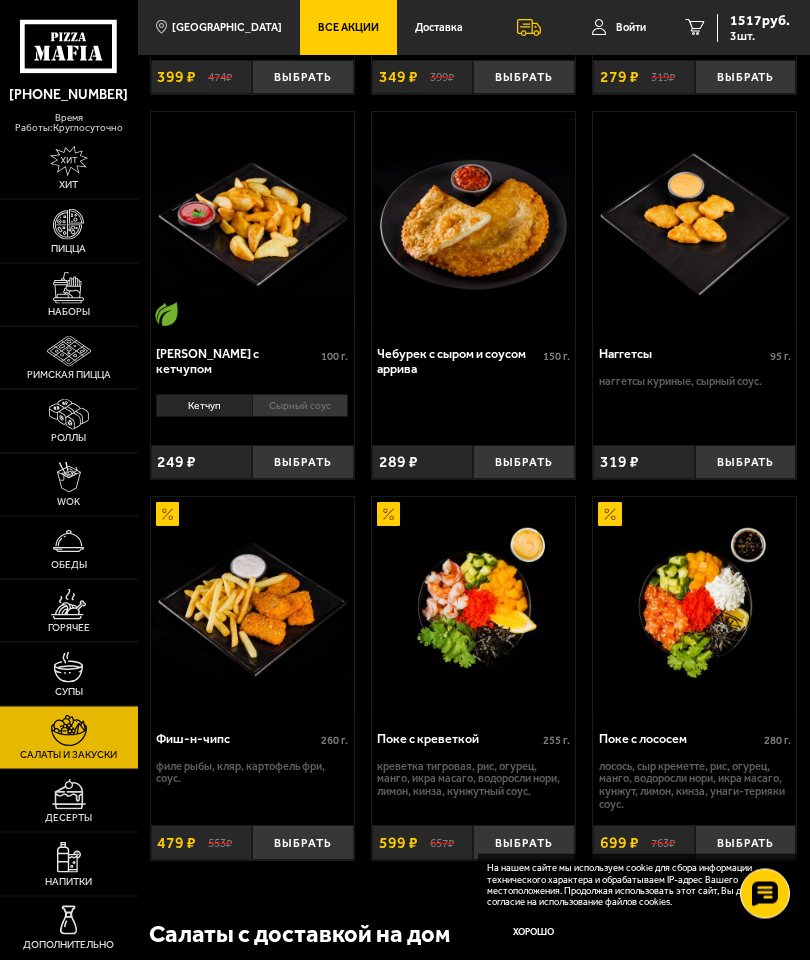 click on "Выбрать" at bounding box center (303, 463) 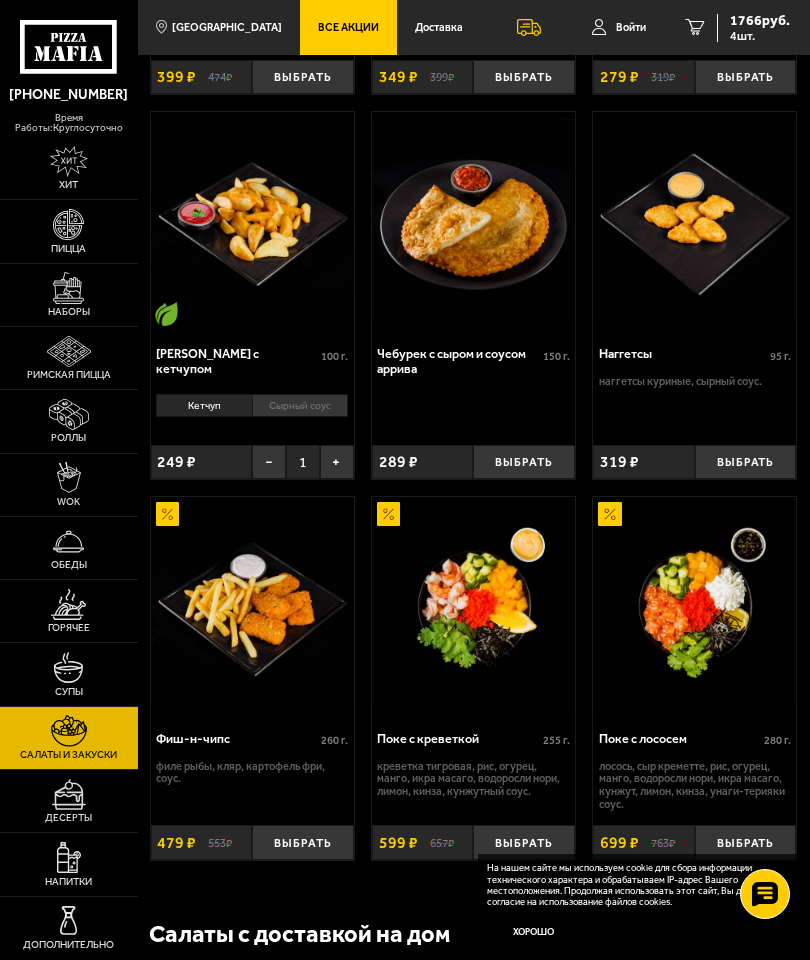 click on "1766  руб." at bounding box center (760, 21) 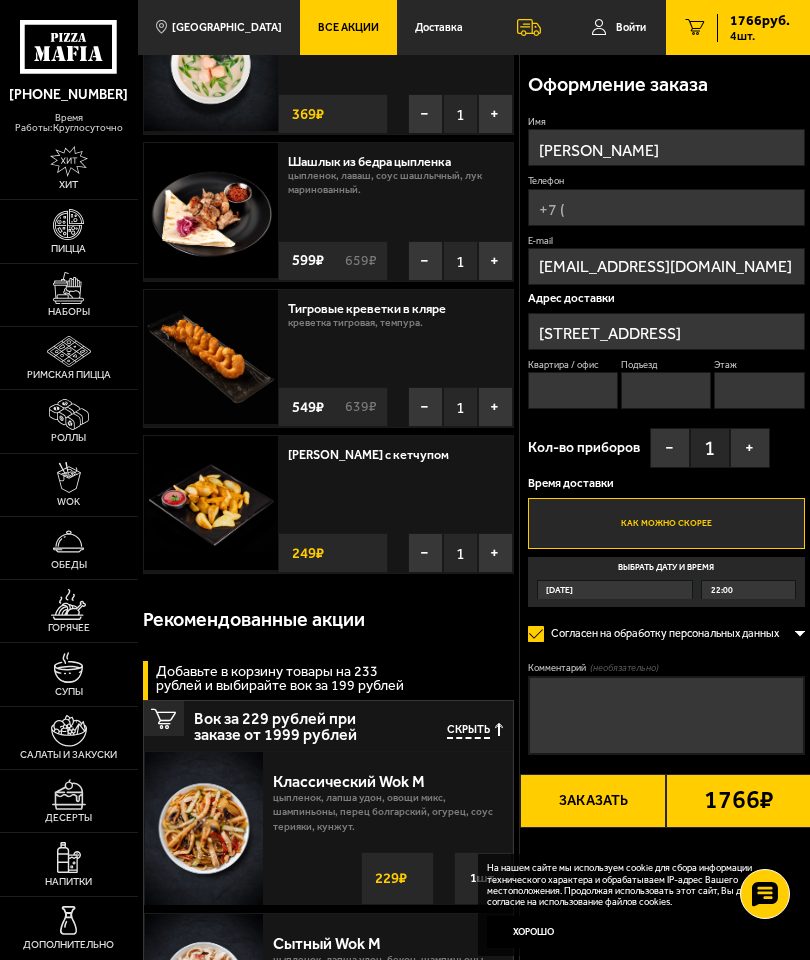 scroll, scrollTop: 152, scrollLeft: 0, axis: vertical 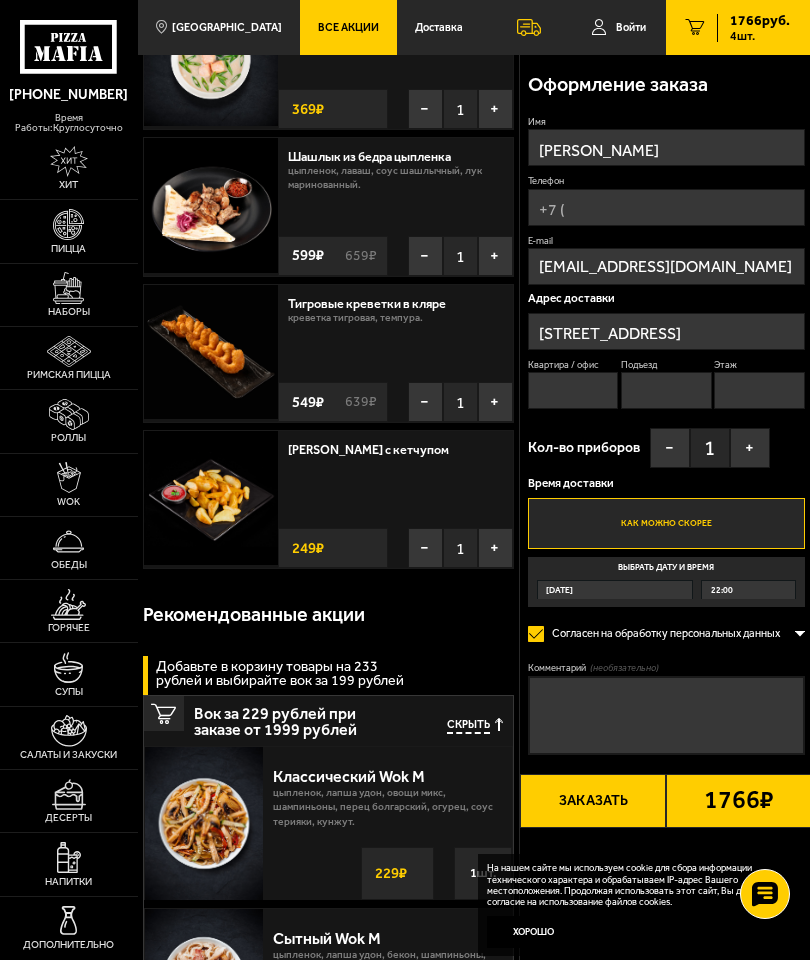 click on "Супы" at bounding box center (69, 674) 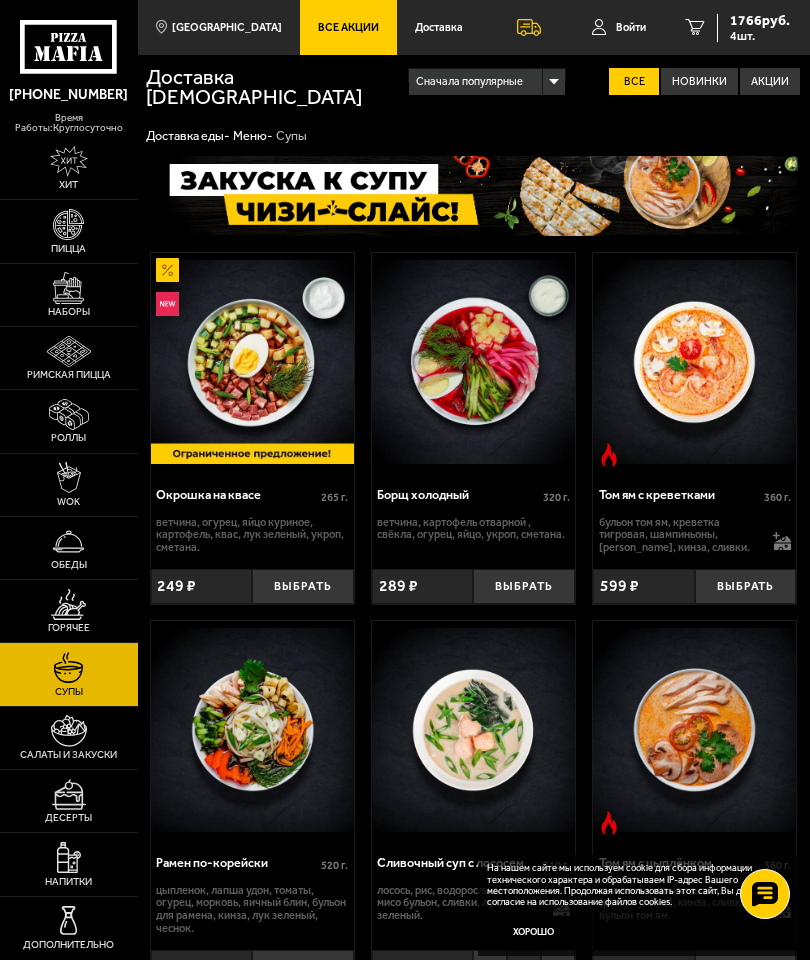 scroll, scrollTop: 0, scrollLeft: 0, axis: both 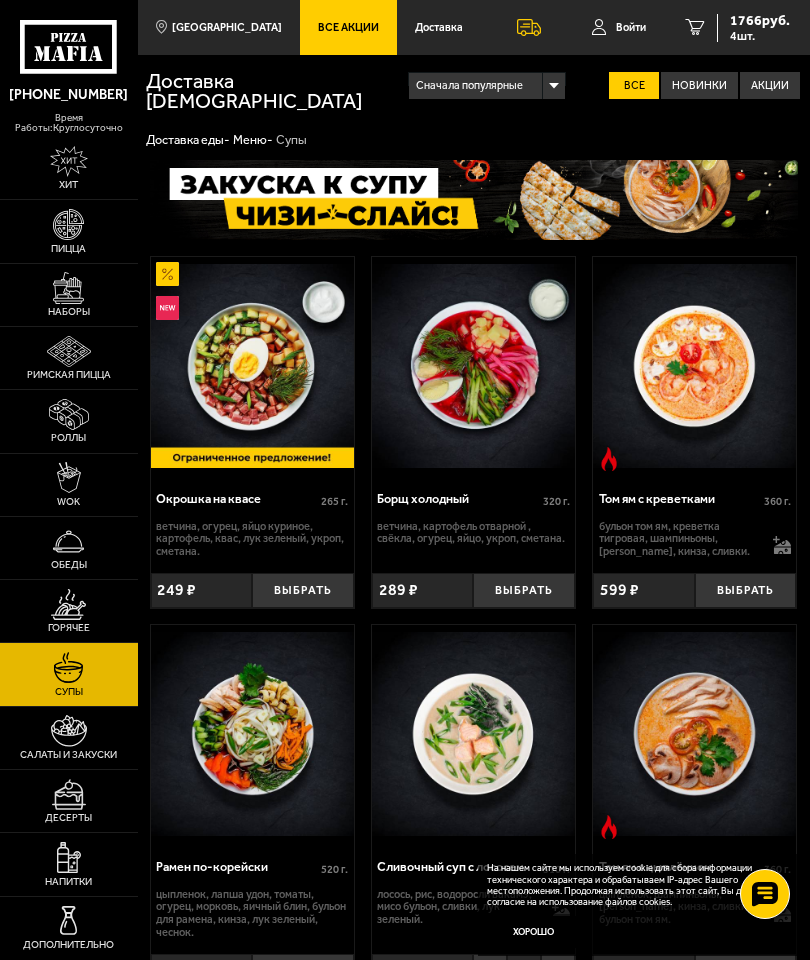 click on "Горячее" at bounding box center [69, 611] 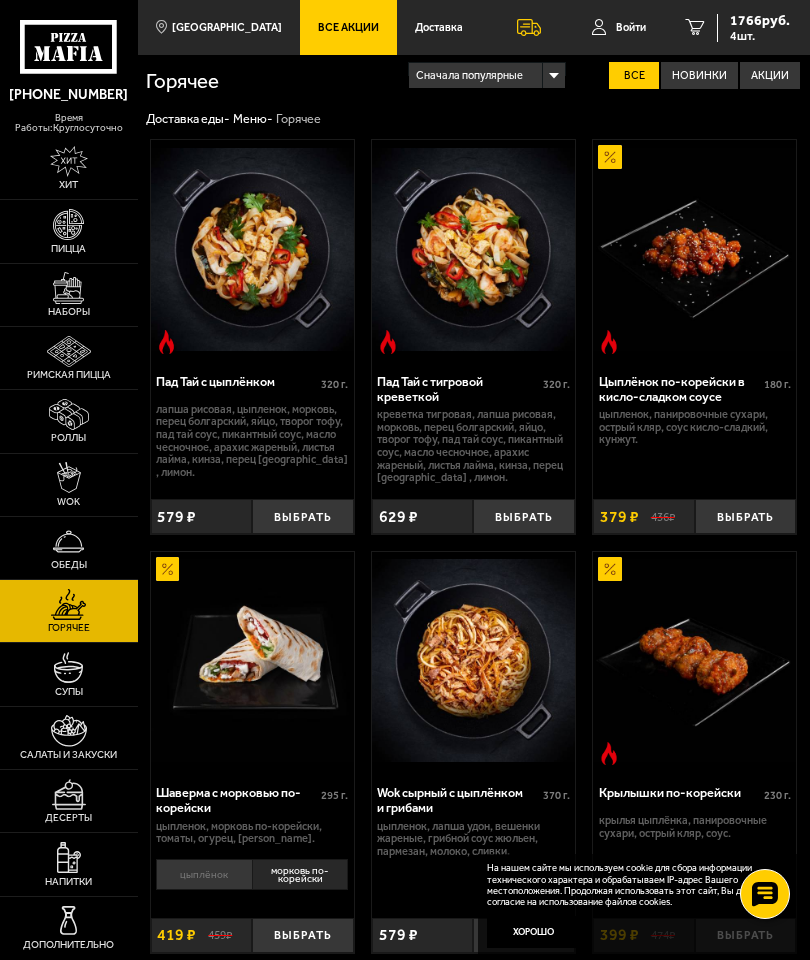 click at bounding box center [68, 541] 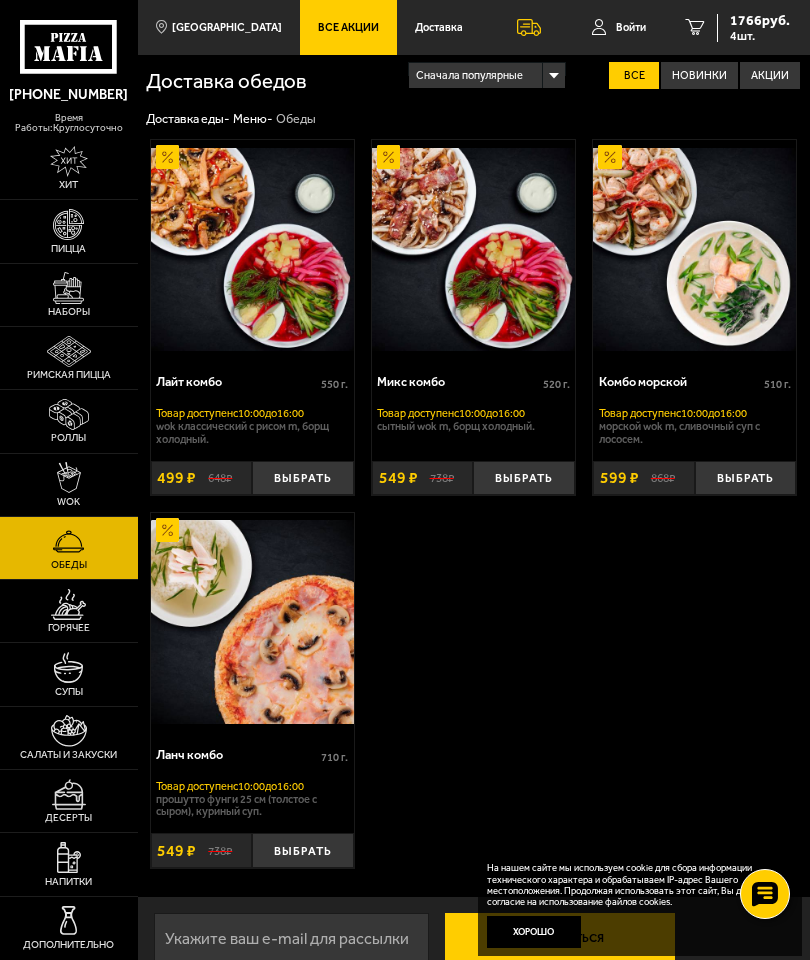 click on "Выбрать" at bounding box center (746, 478) 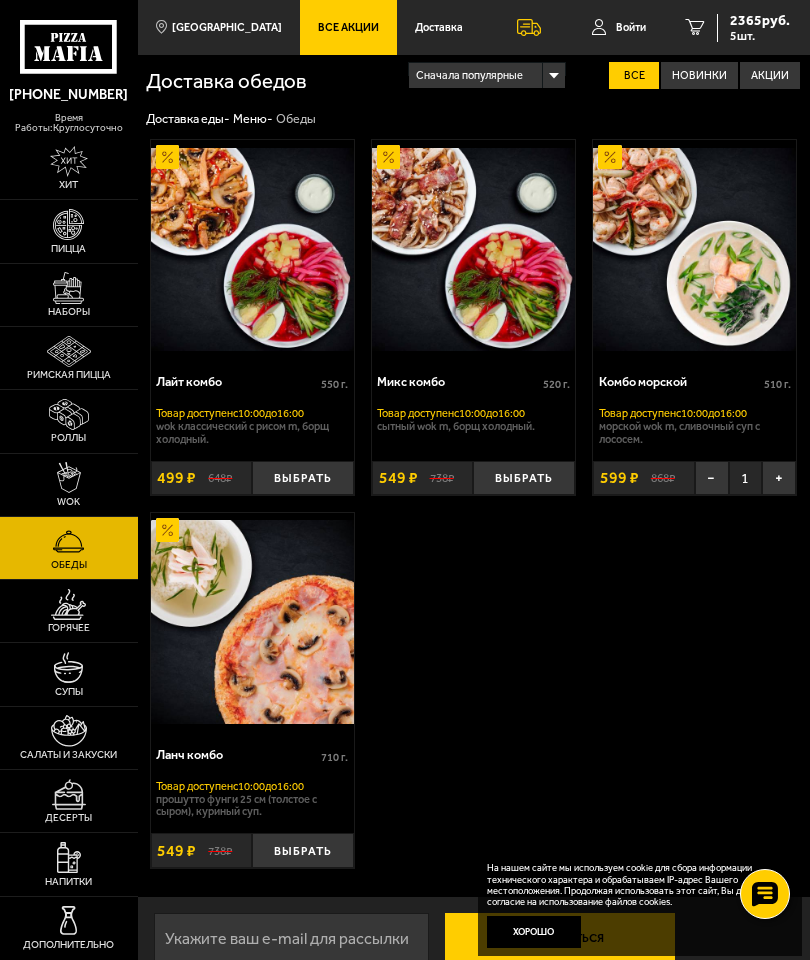 click on "2365  руб." at bounding box center [760, 21] 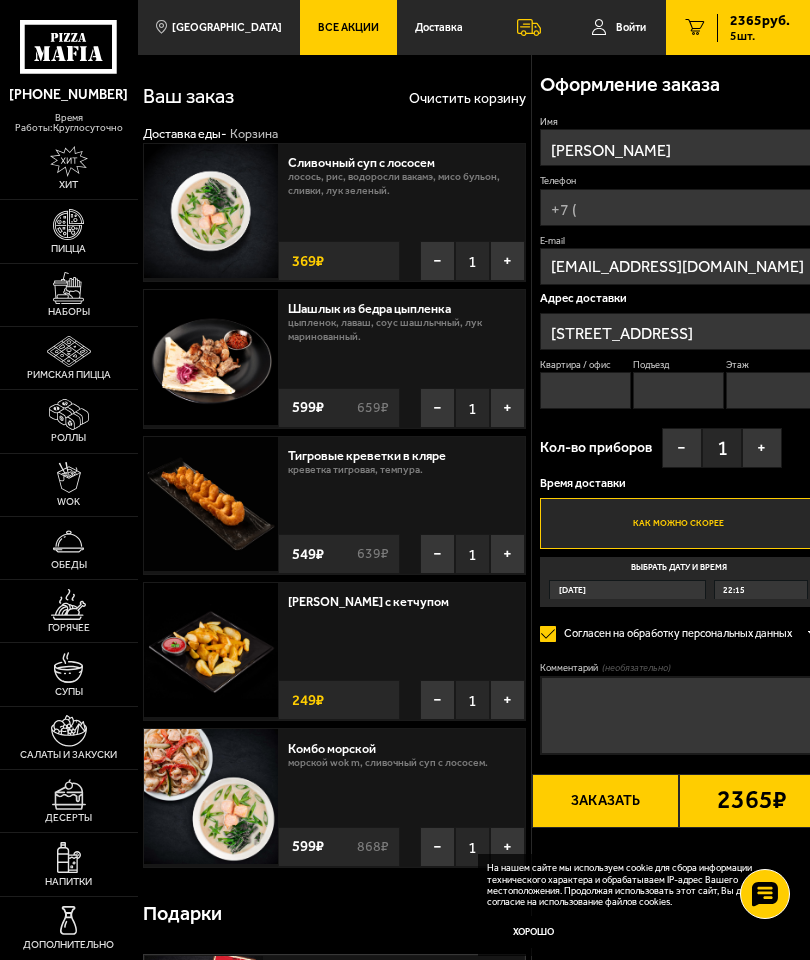 click on "−" at bounding box center [437, 261] 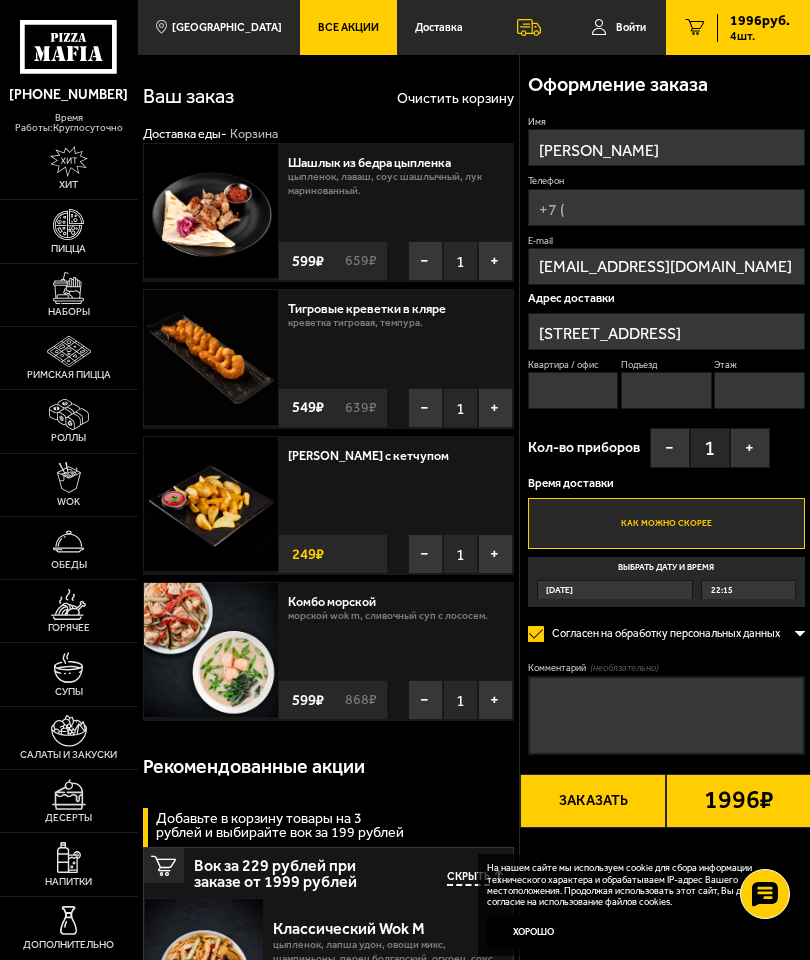 click on "Телефон" at bounding box center (666, 207) 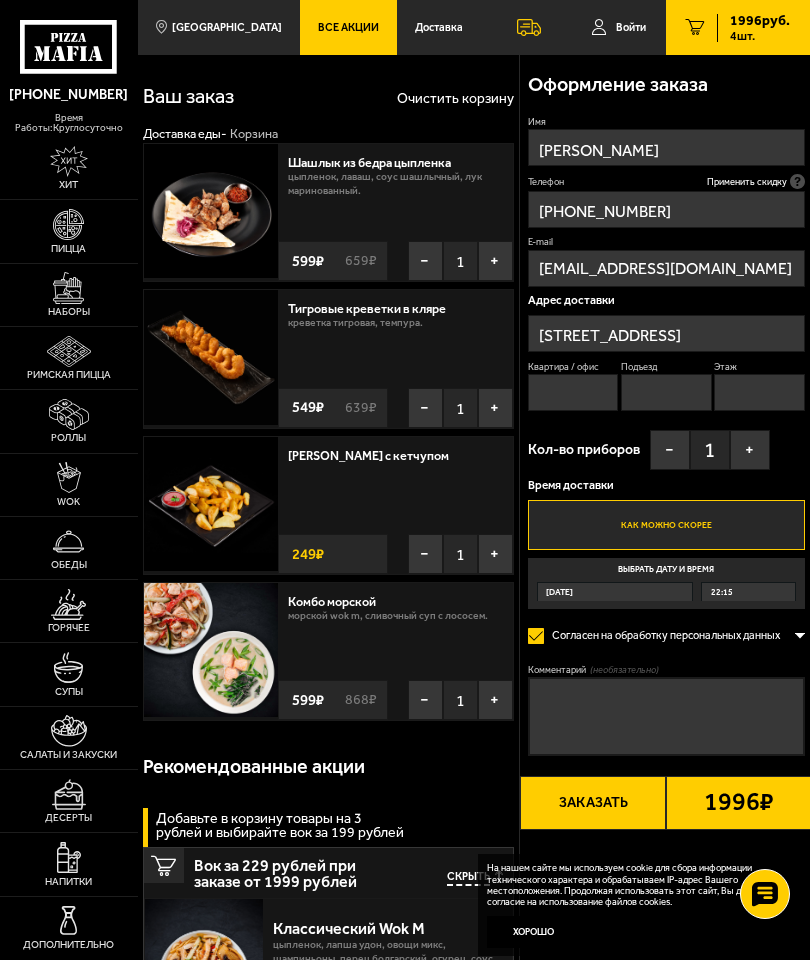 type on "[PHONE_NUMBER]" 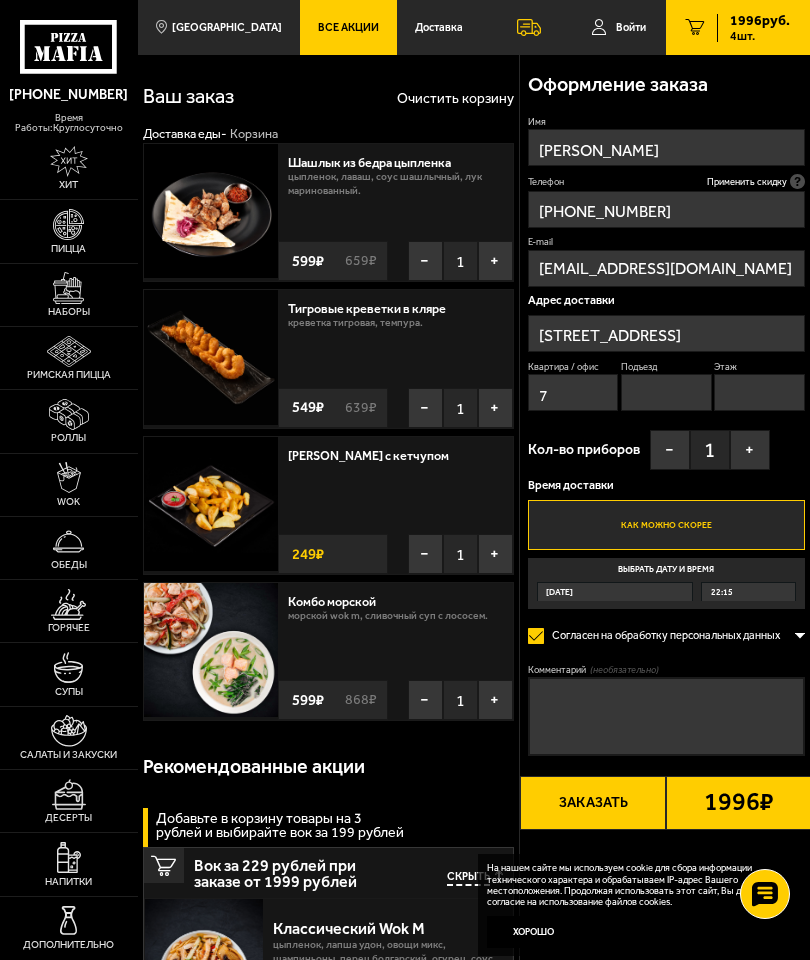 type on "7" 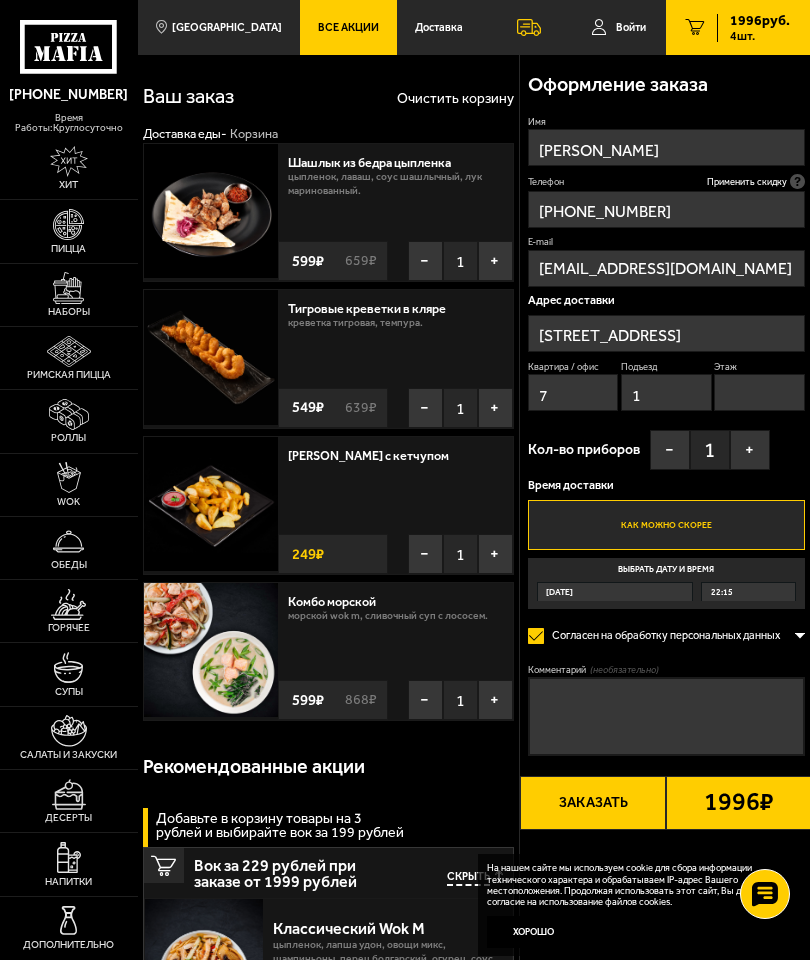 type on "1" 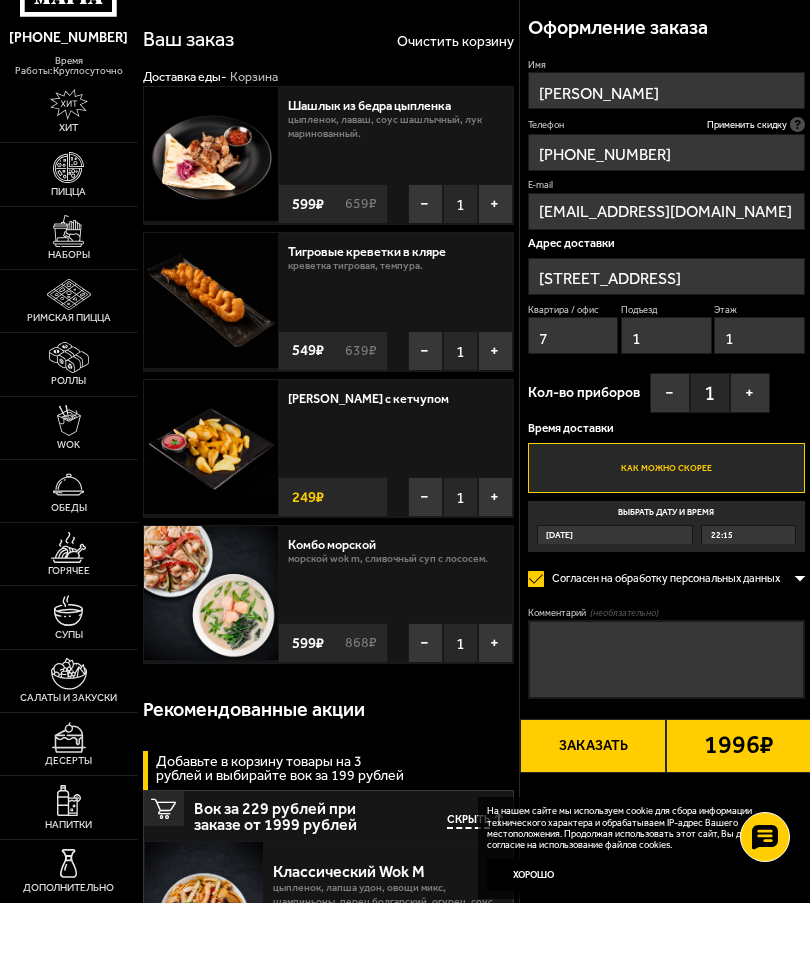 type on "1" 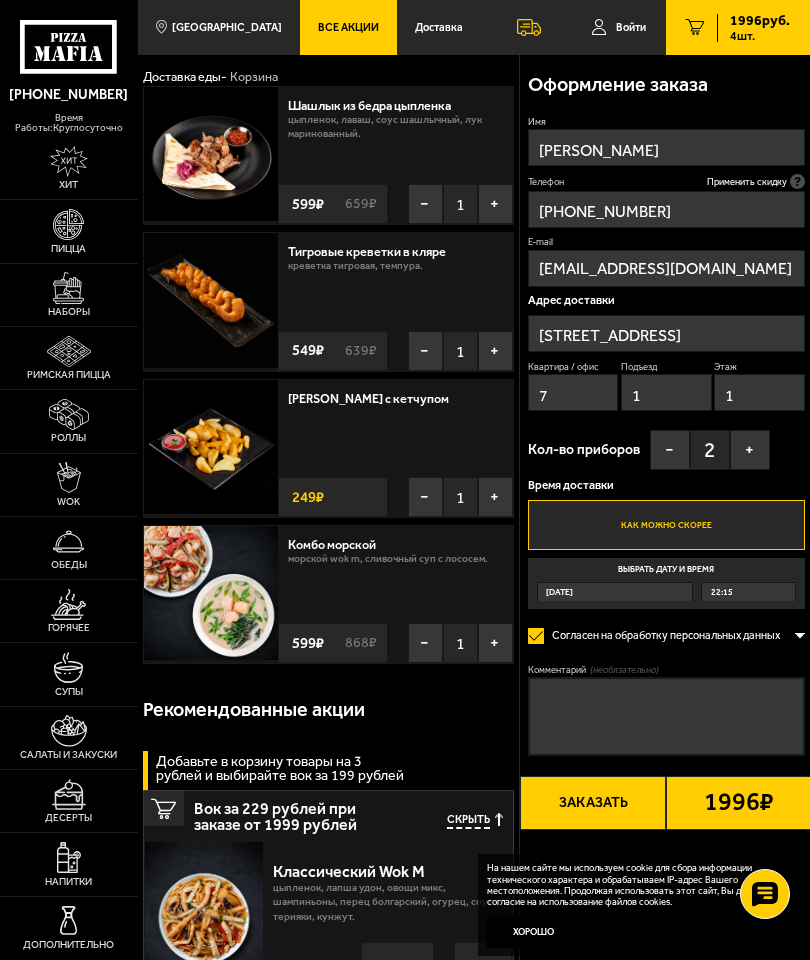 click on "−" at bounding box center [670, 450] 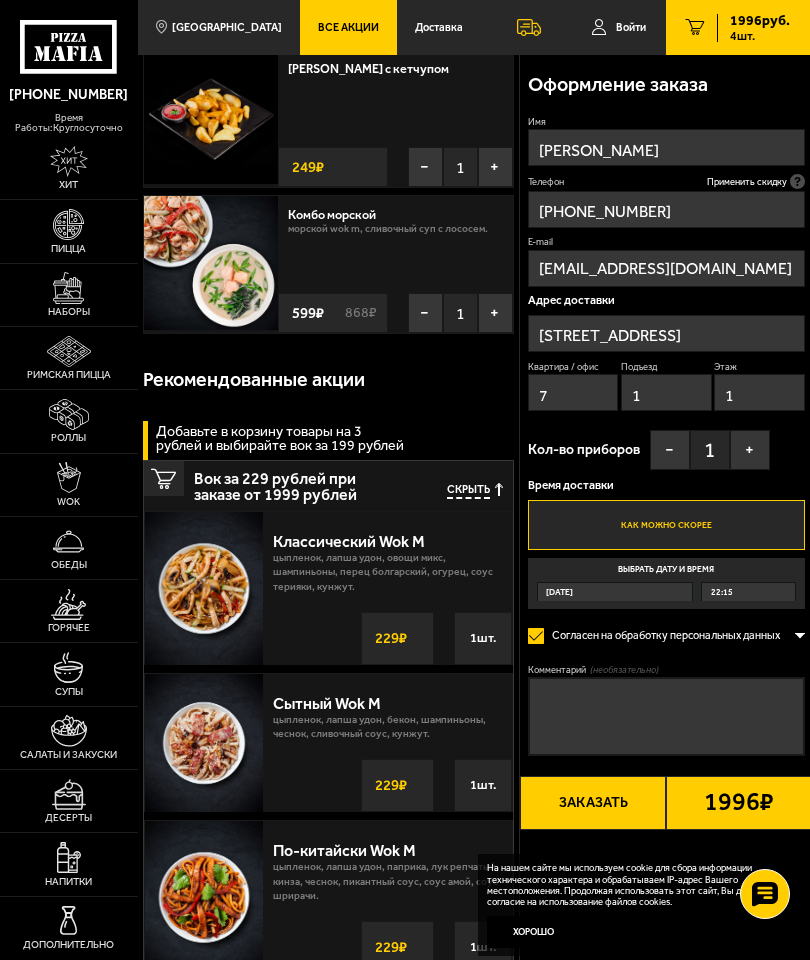 scroll, scrollTop: 0, scrollLeft: 0, axis: both 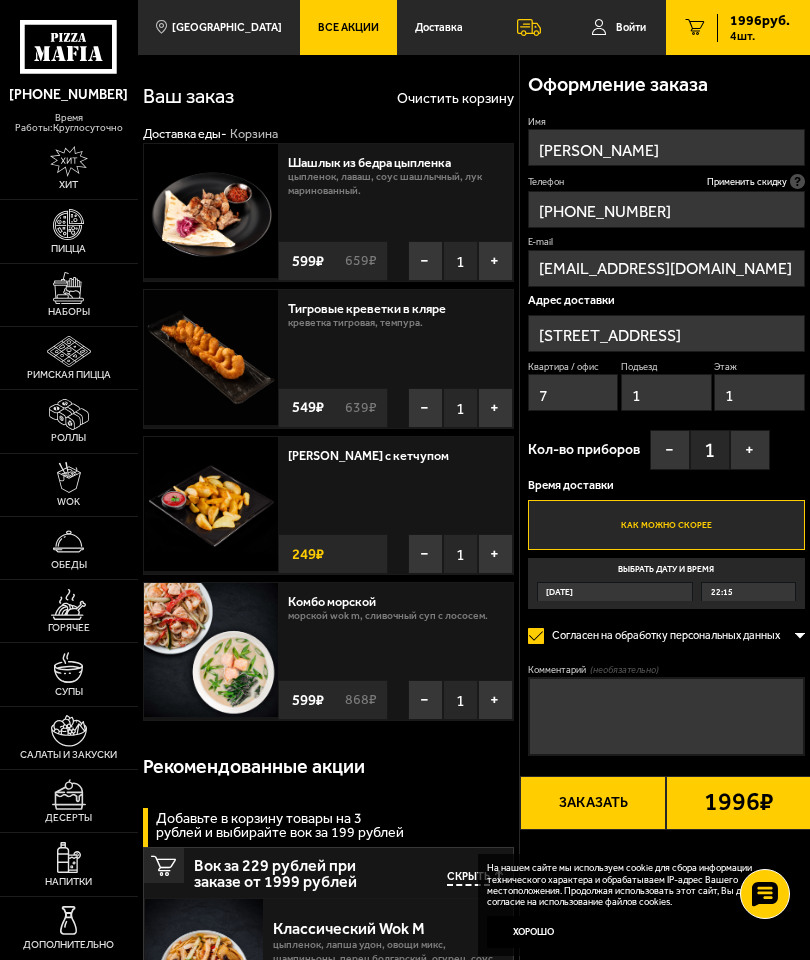 click on "Заказать" at bounding box center [593, 803] 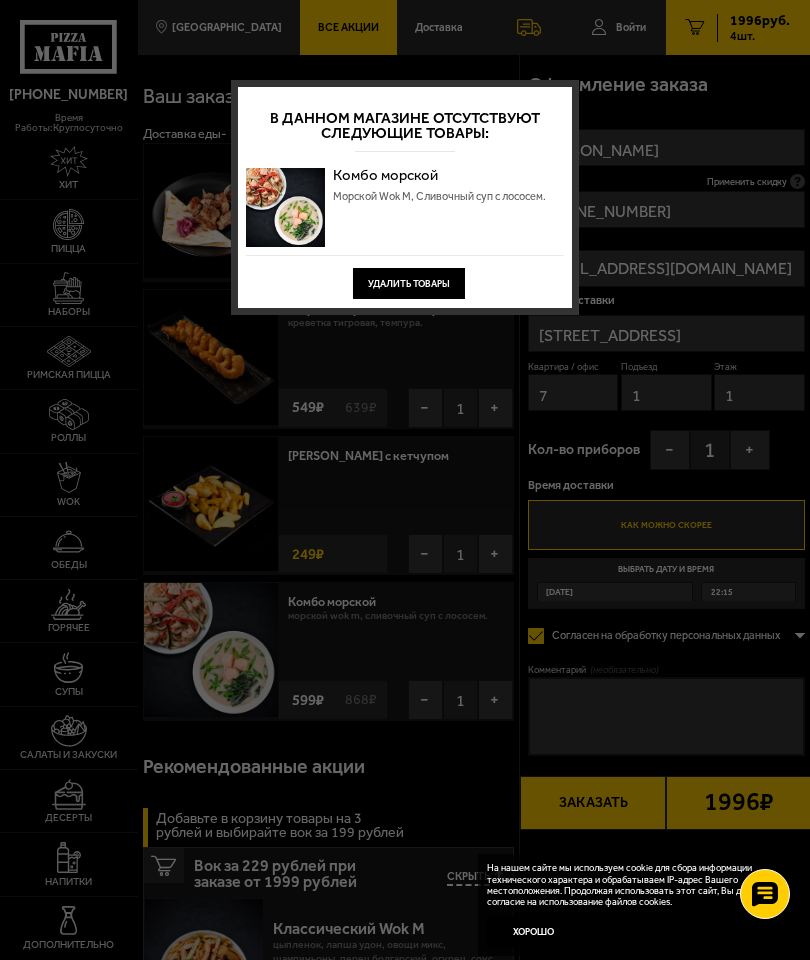 click on "Удалить товары" at bounding box center (409, 284) 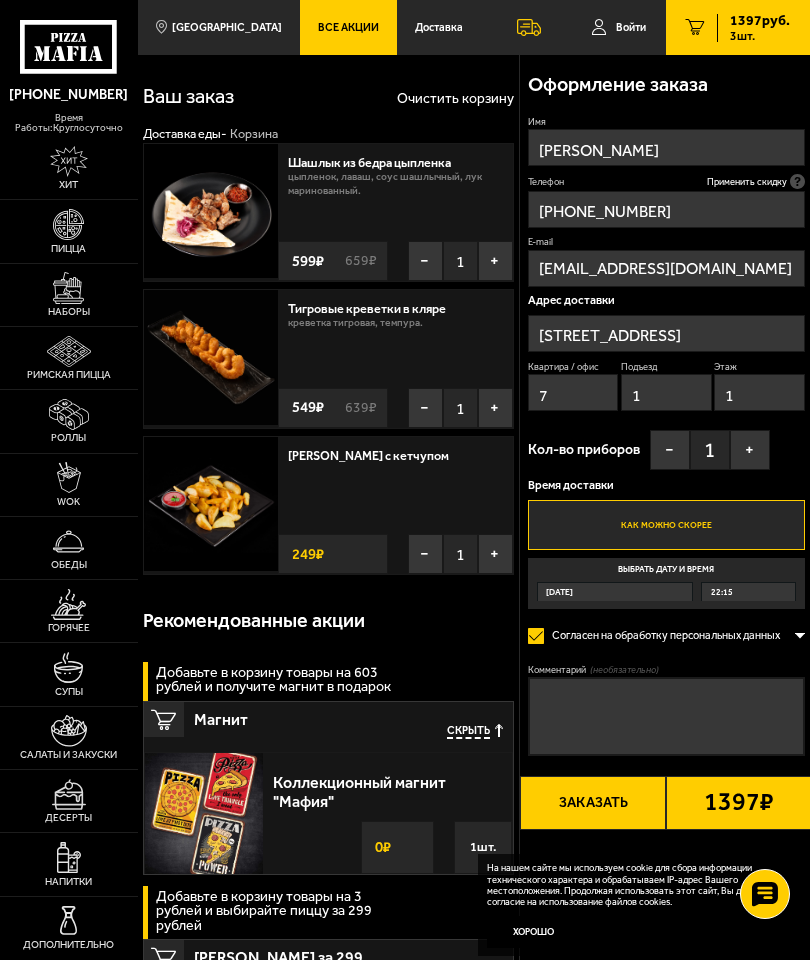 click at bounding box center [68, 667] 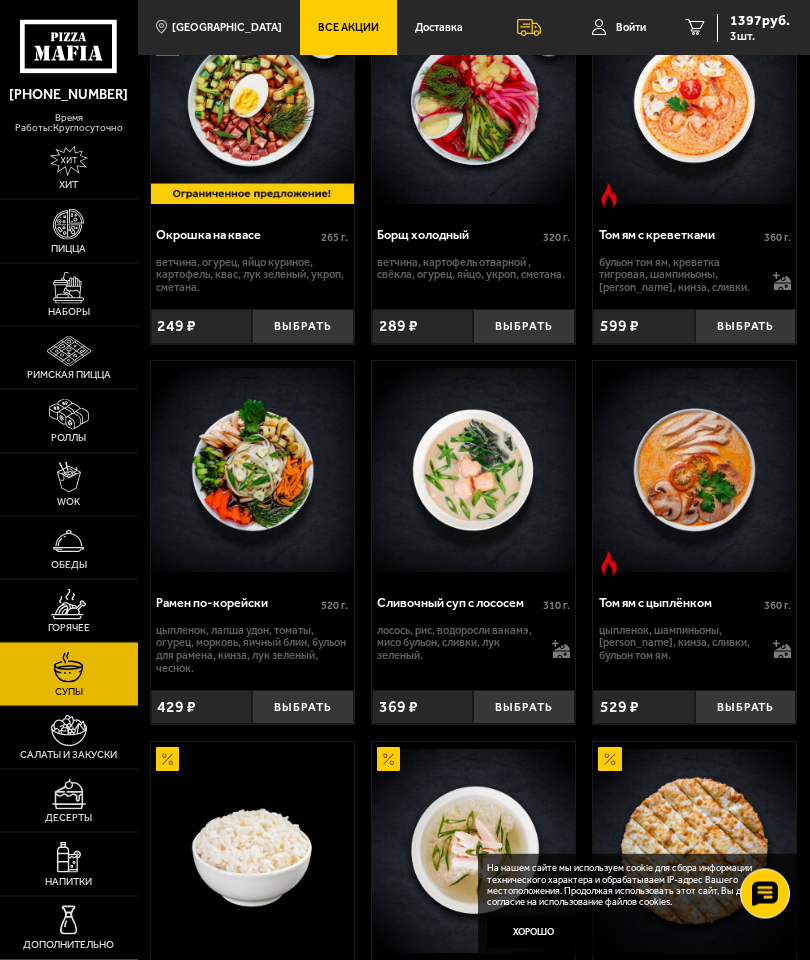 scroll, scrollTop: 263, scrollLeft: 0, axis: vertical 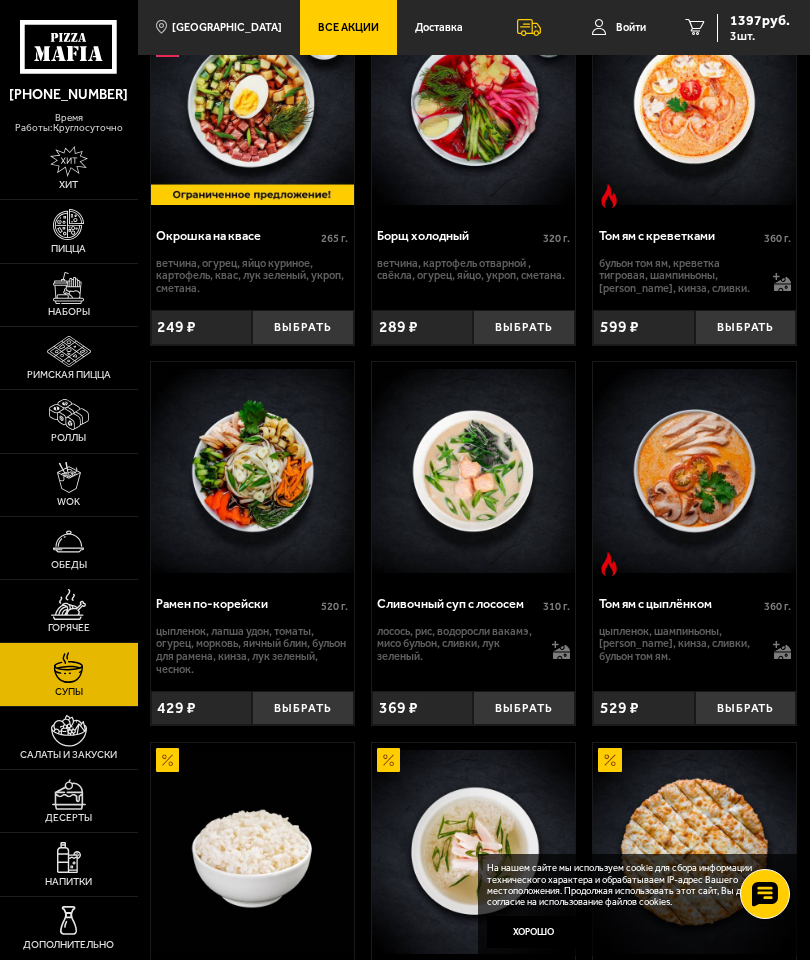 click on "Выбрать" at bounding box center (524, 708) 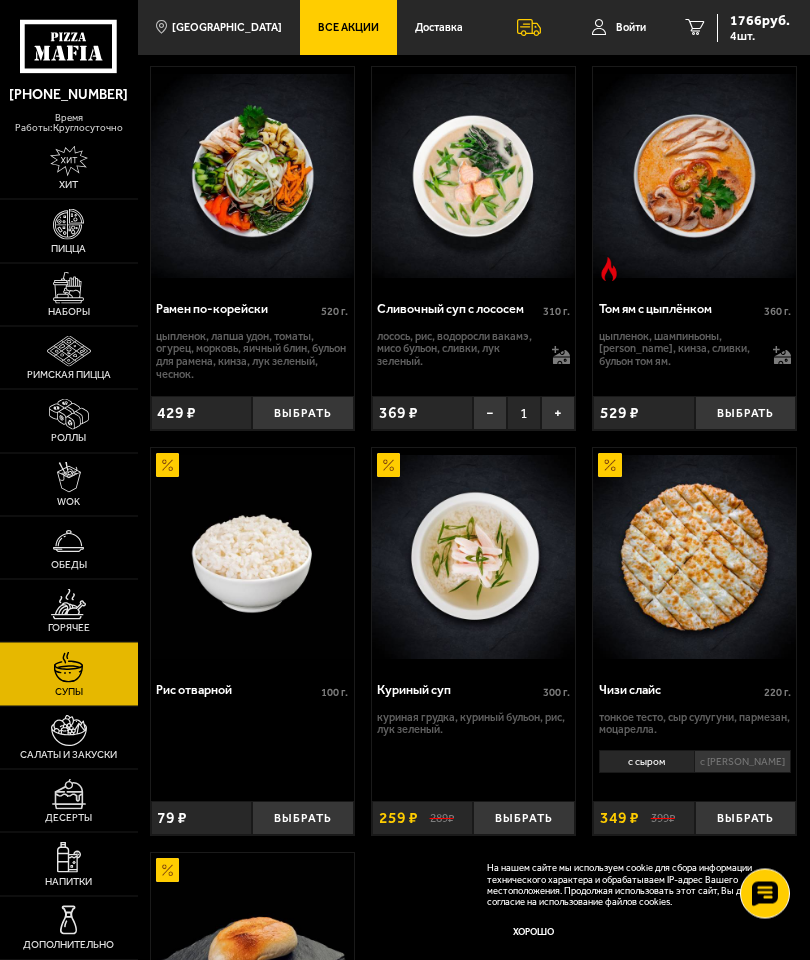 scroll, scrollTop: 563, scrollLeft: 0, axis: vertical 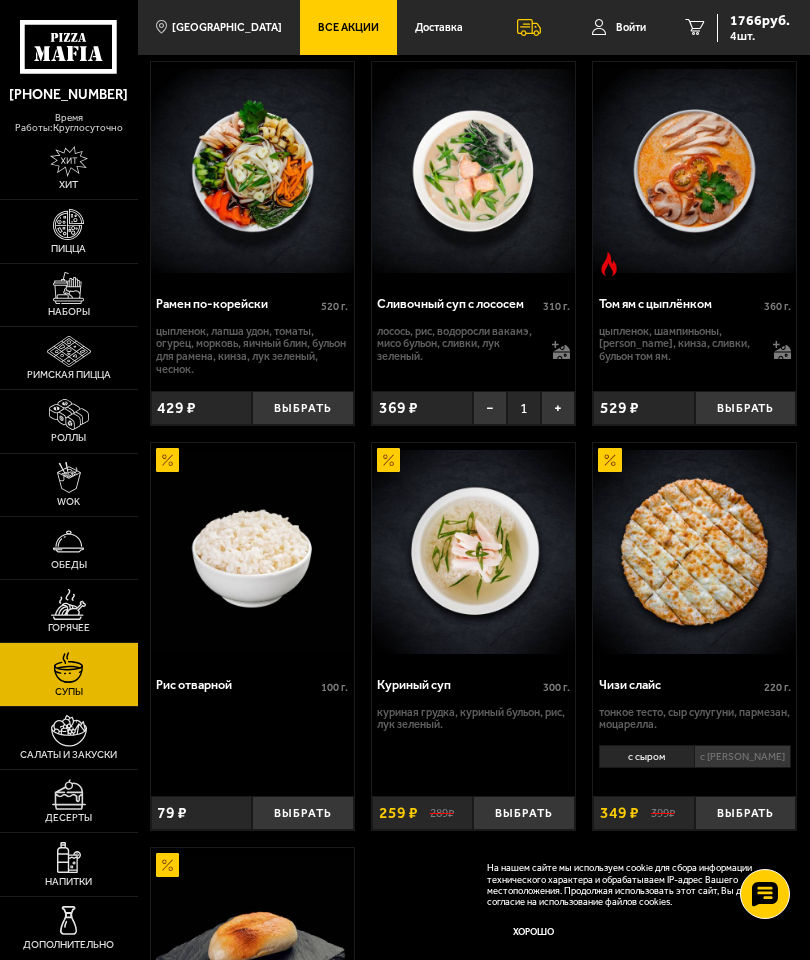 click on "Выбрать" at bounding box center (303, 813) 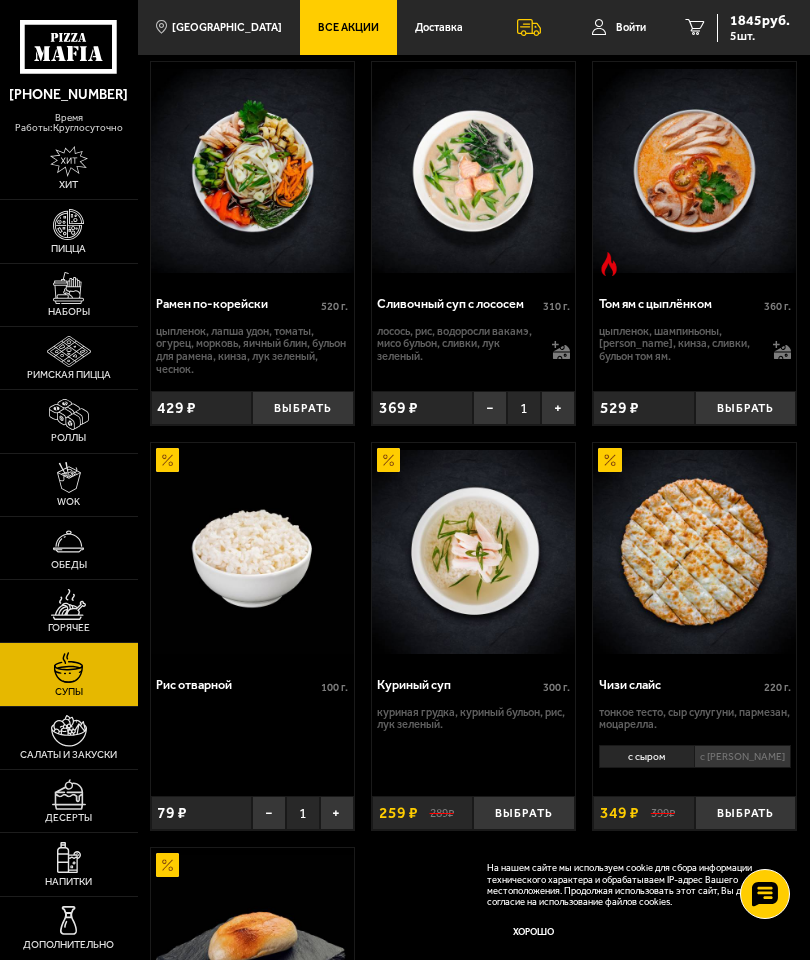 click on "+" at bounding box center [337, 813] 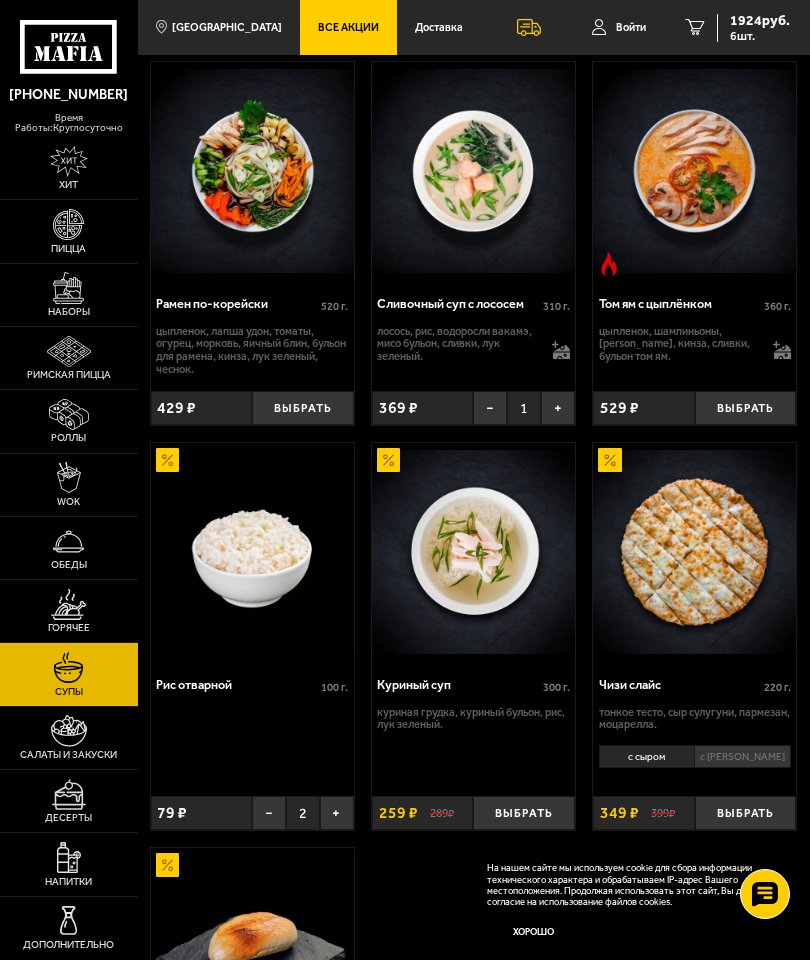 click on "1924  руб." at bounding box center [760, 21] 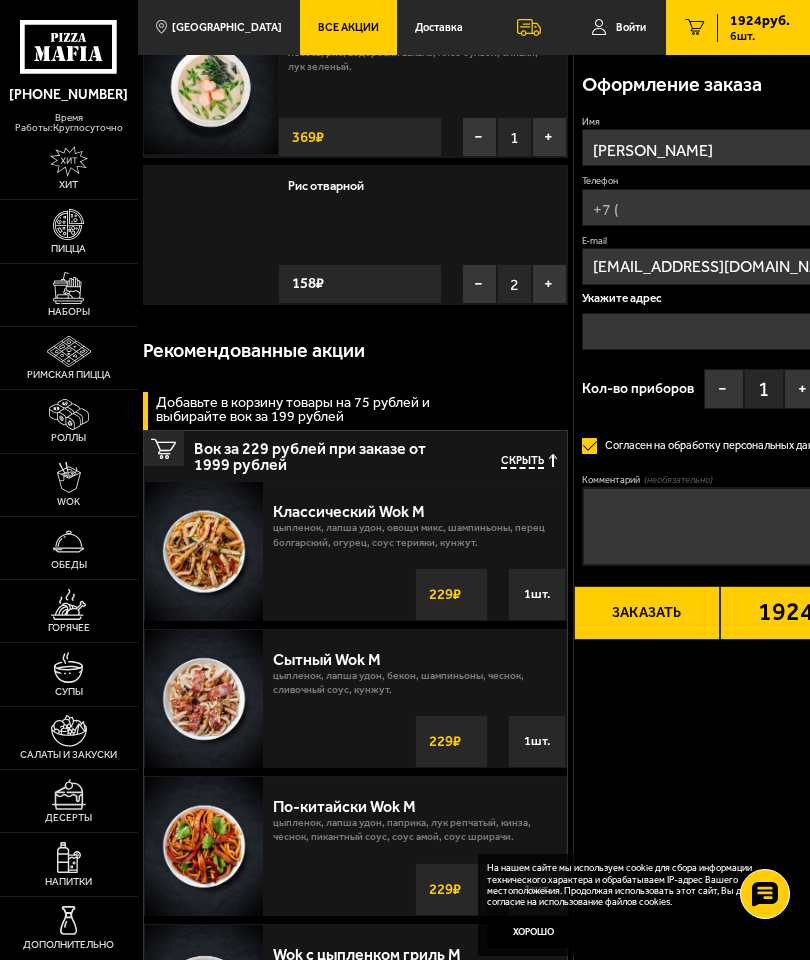 type on "[STREET_ADDRESS]" 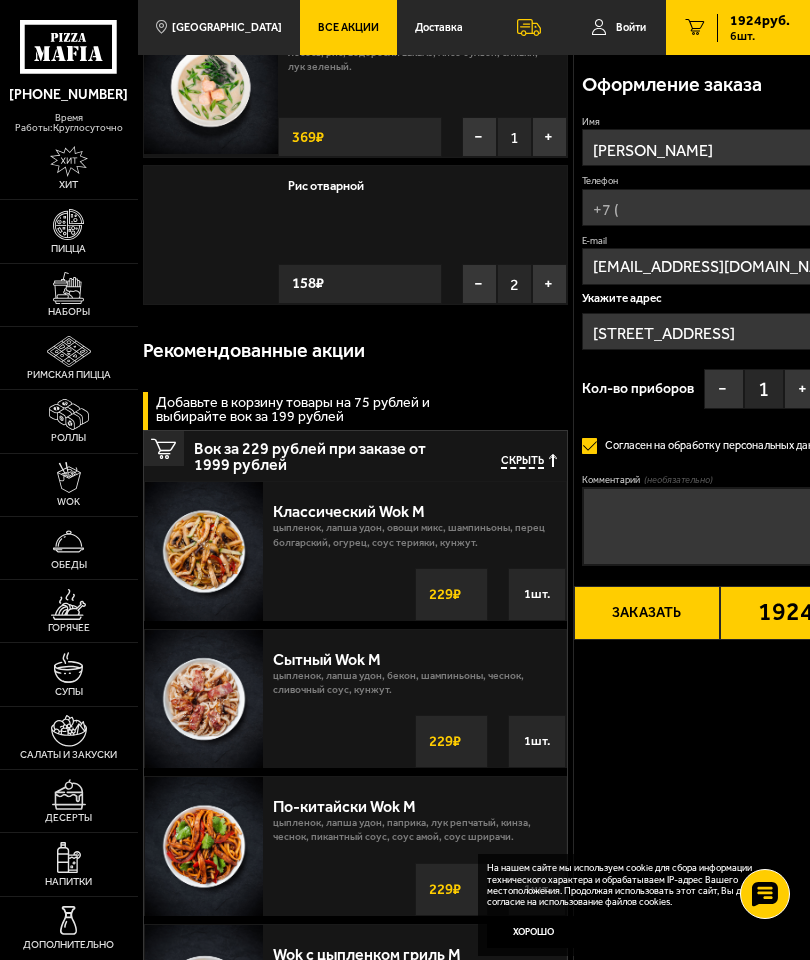 scroll, scrollTop: 0, scrollLeft: 0, axis: both 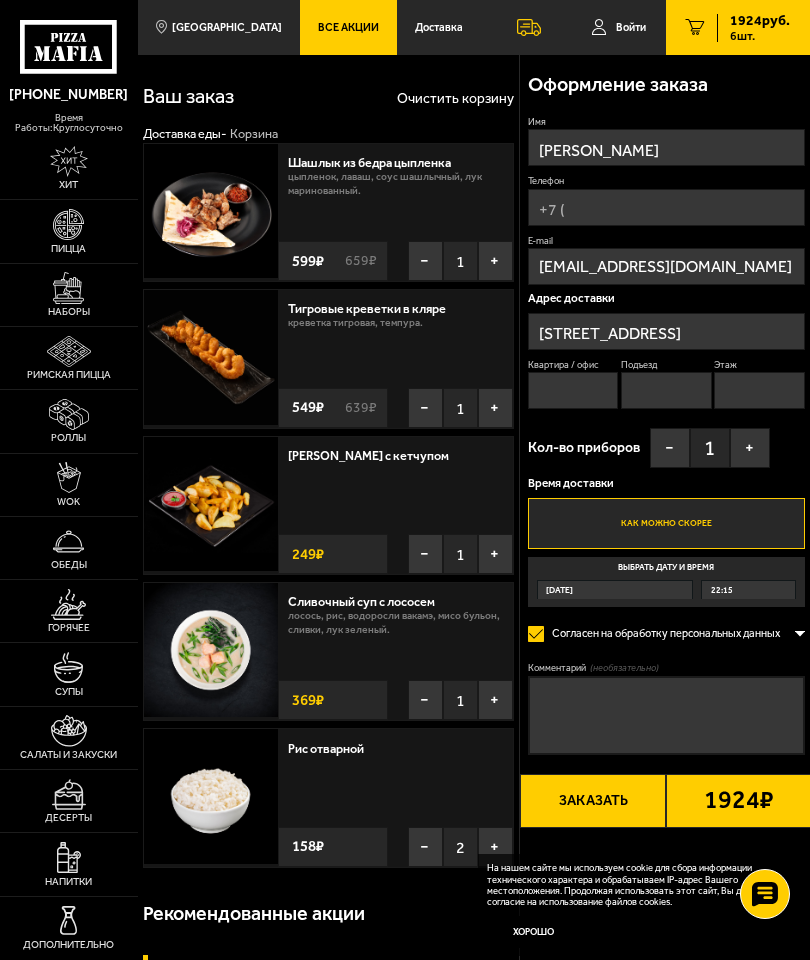 click at bounding box center [69, 794] 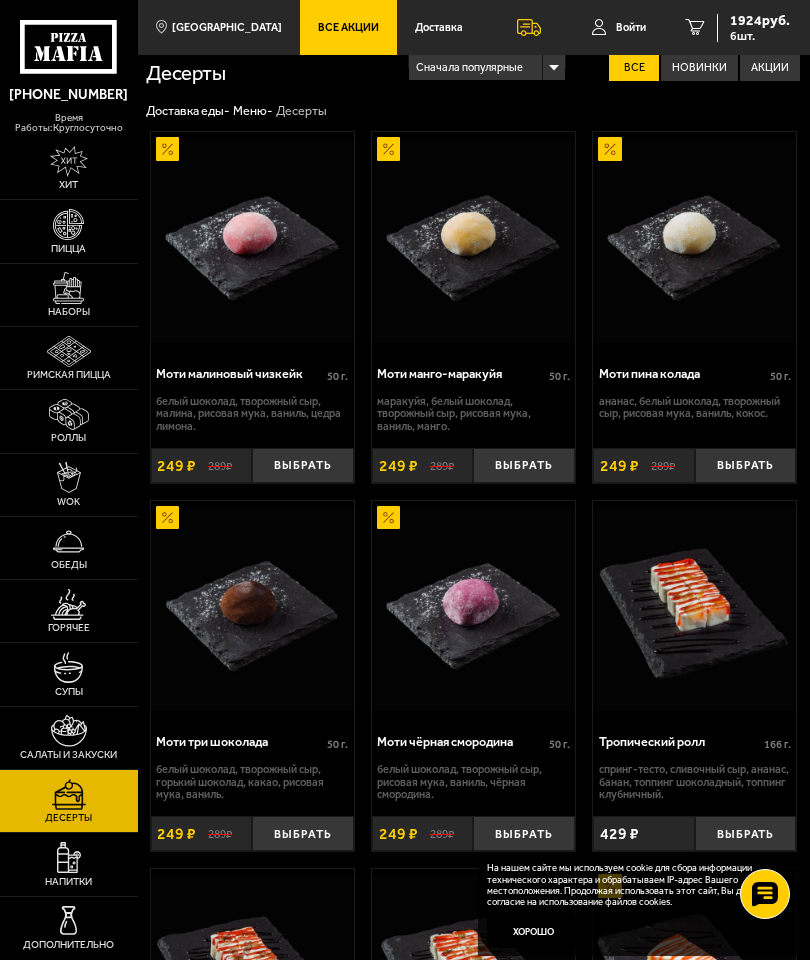 scroll, scrollTop: 0, scrollLeft: 0, axis: both 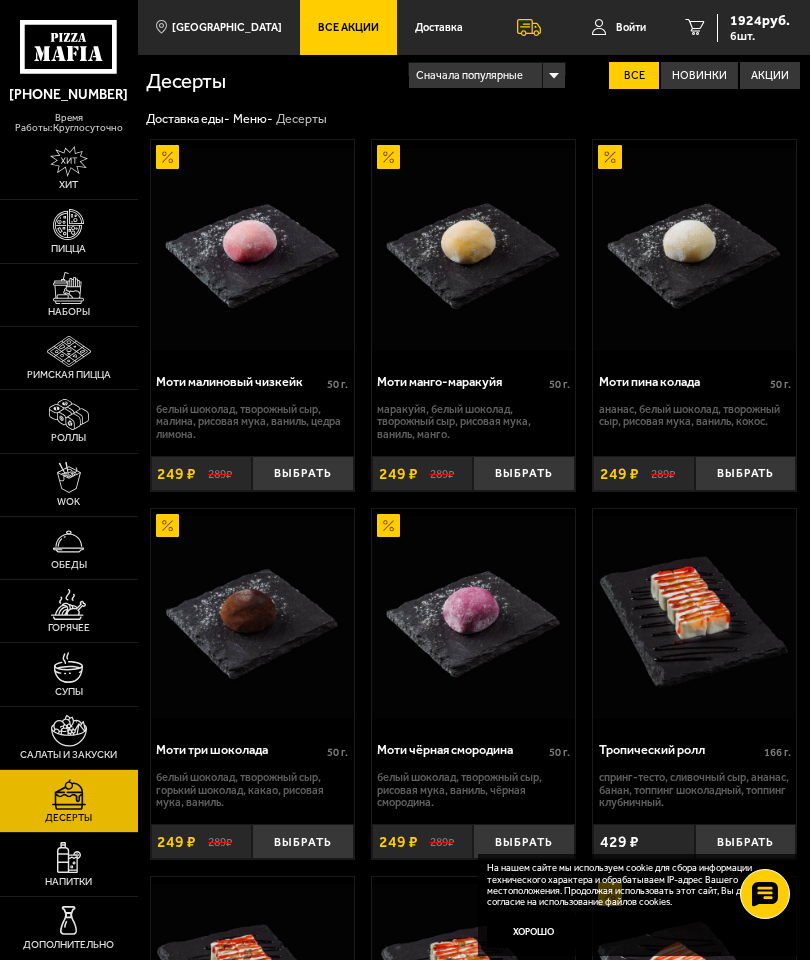 click at bounding box center (68, 604) 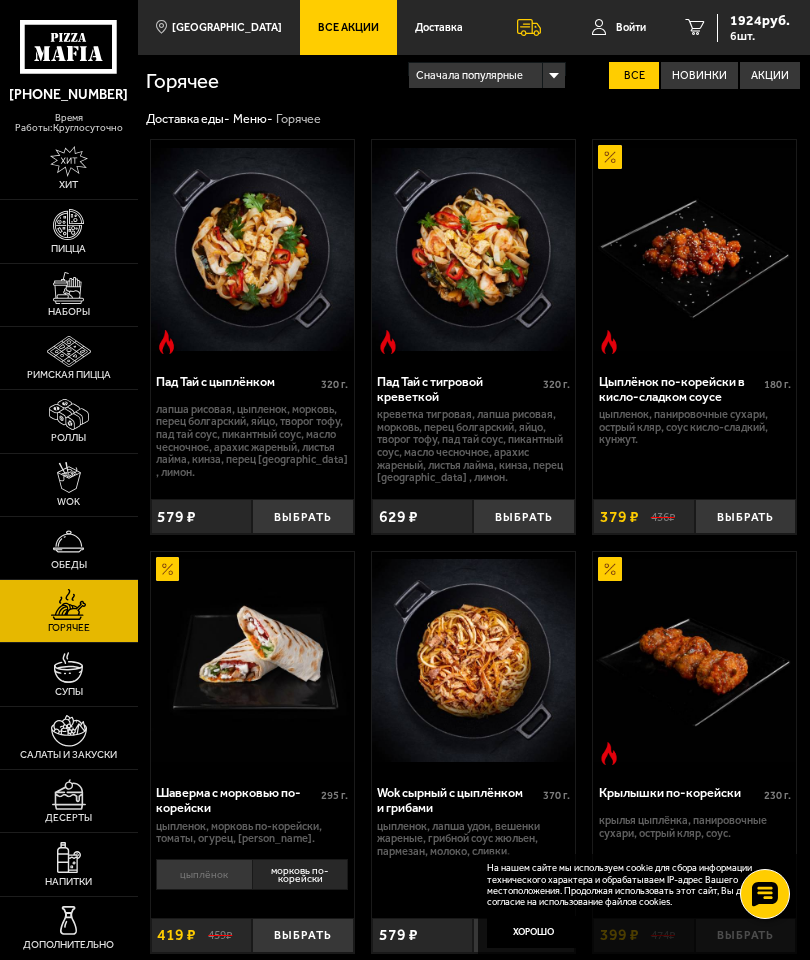 click on "WOK" at bounding box center (69, 485) 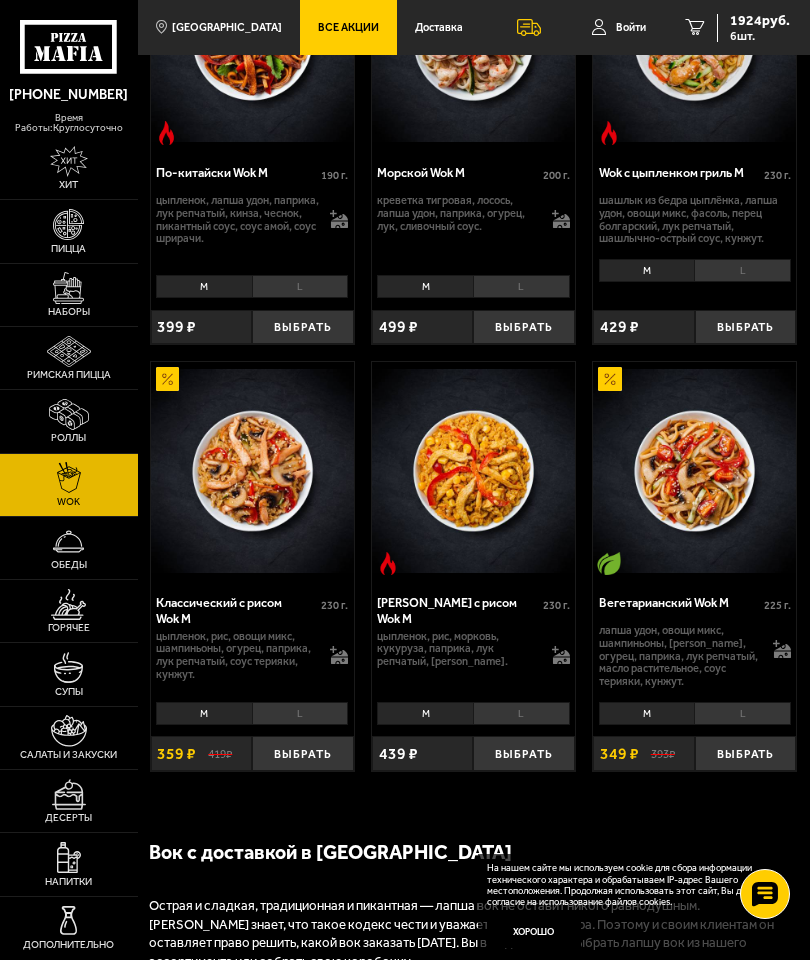 scroll, scrollTop: 1463, scrollLeft: 0, axis: vertical 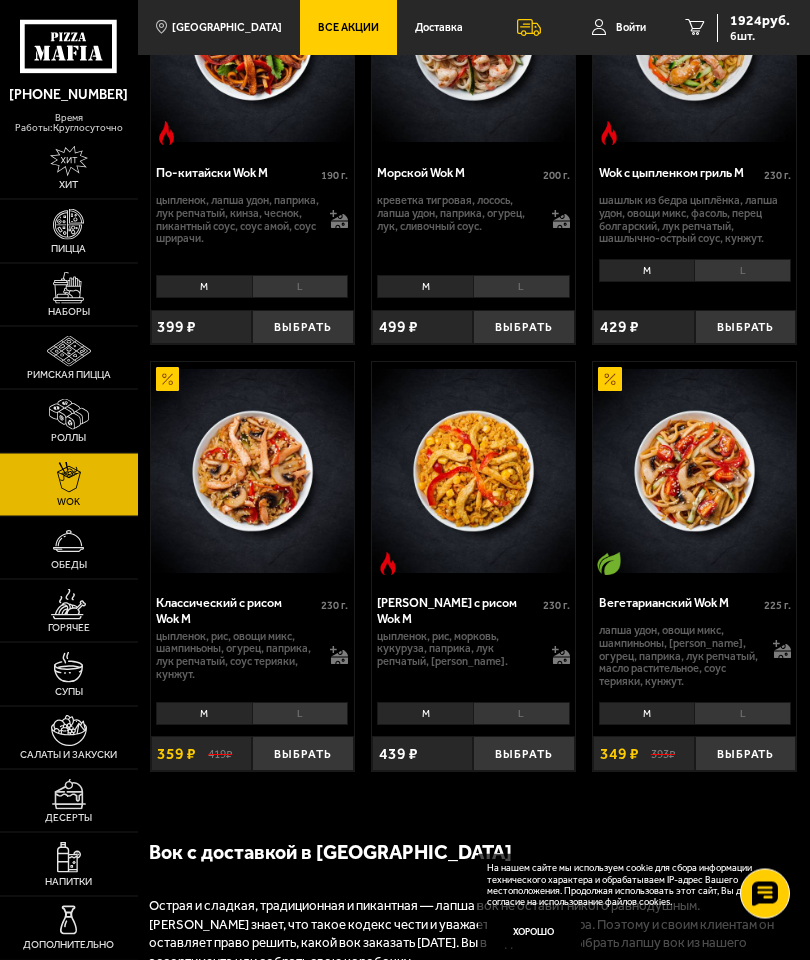 click on "1924  руб." at bounding box center (760, 21) 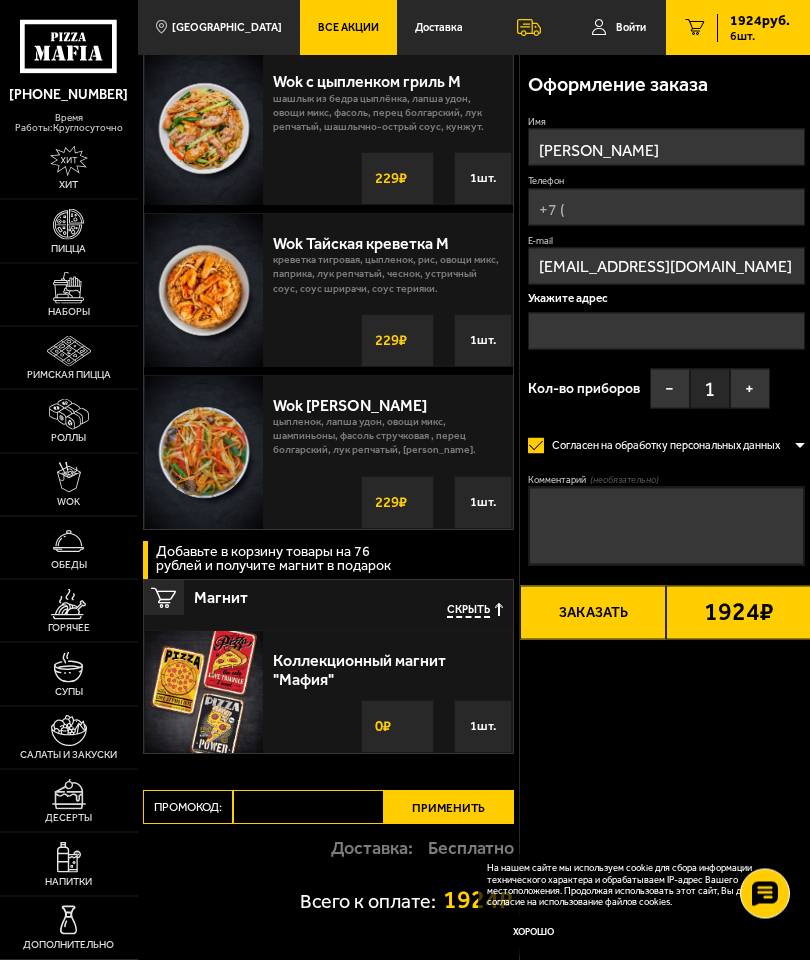 scroll, scrollTop: 0, scrollLeft: 0, axis: both 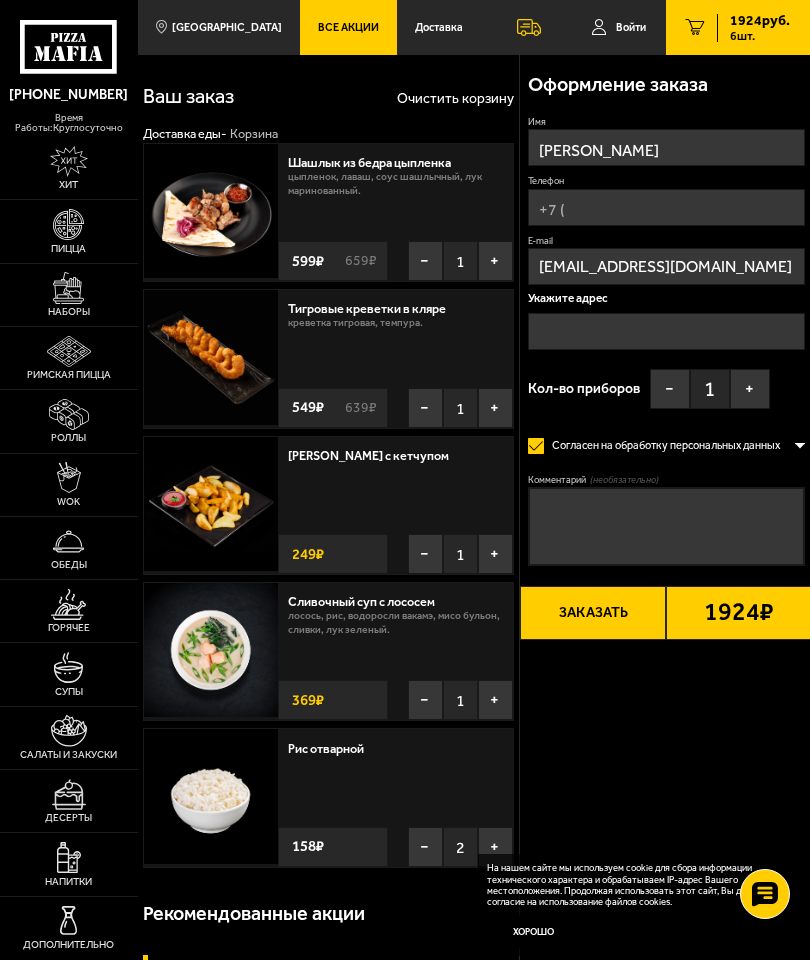 type on "[STREET_ADDRESS]" 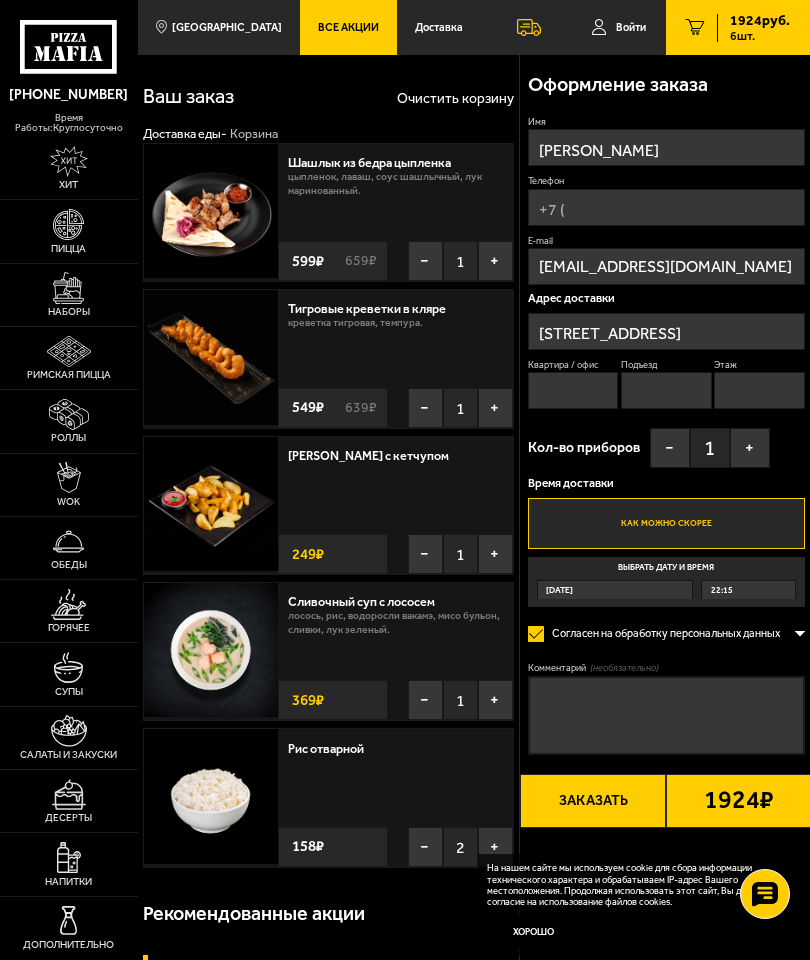 click at bounding box center [68, 604] 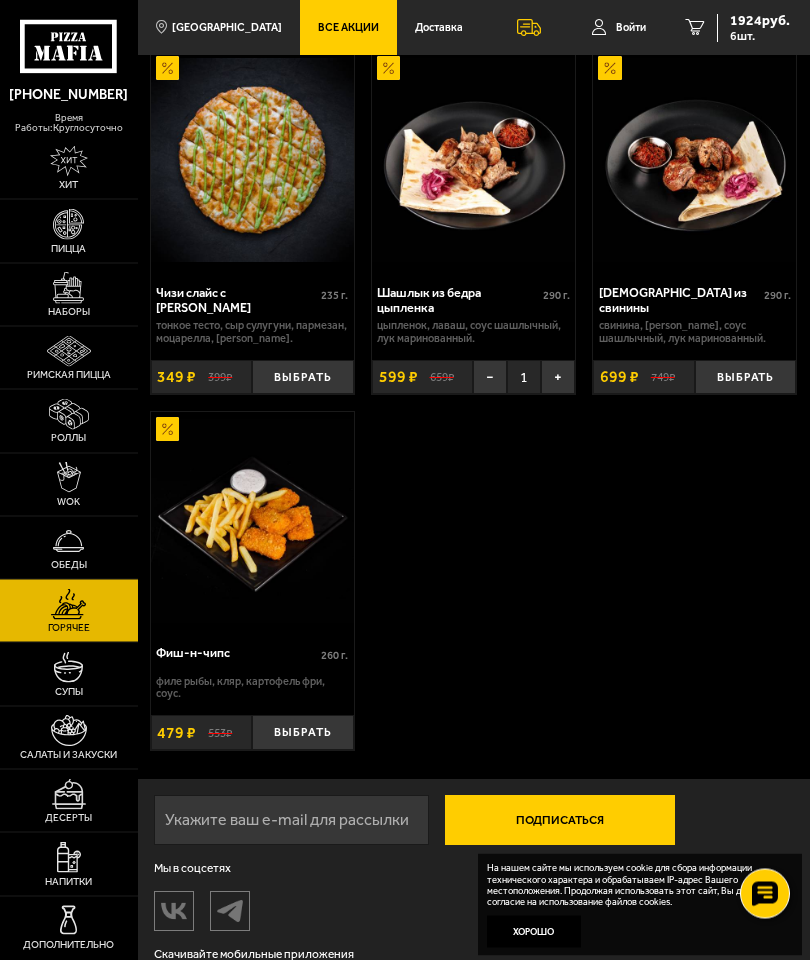 scroll, scrollTop: 1766, scrollLeft: 0, axis: vertical 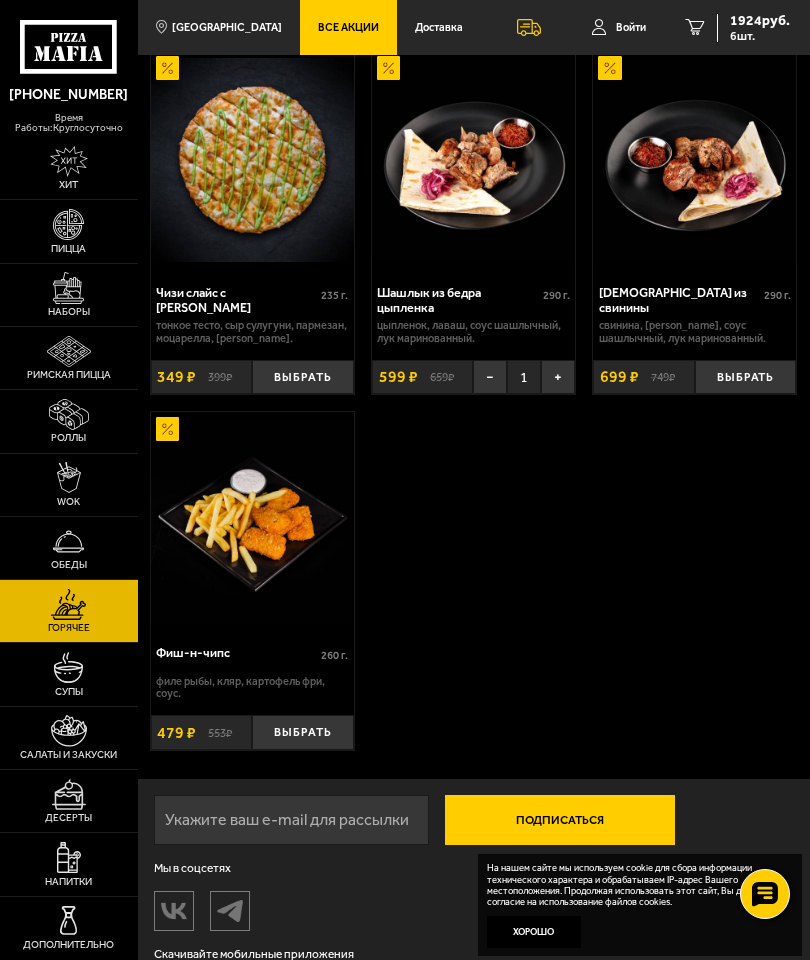 click at bounding box center (68, 224) 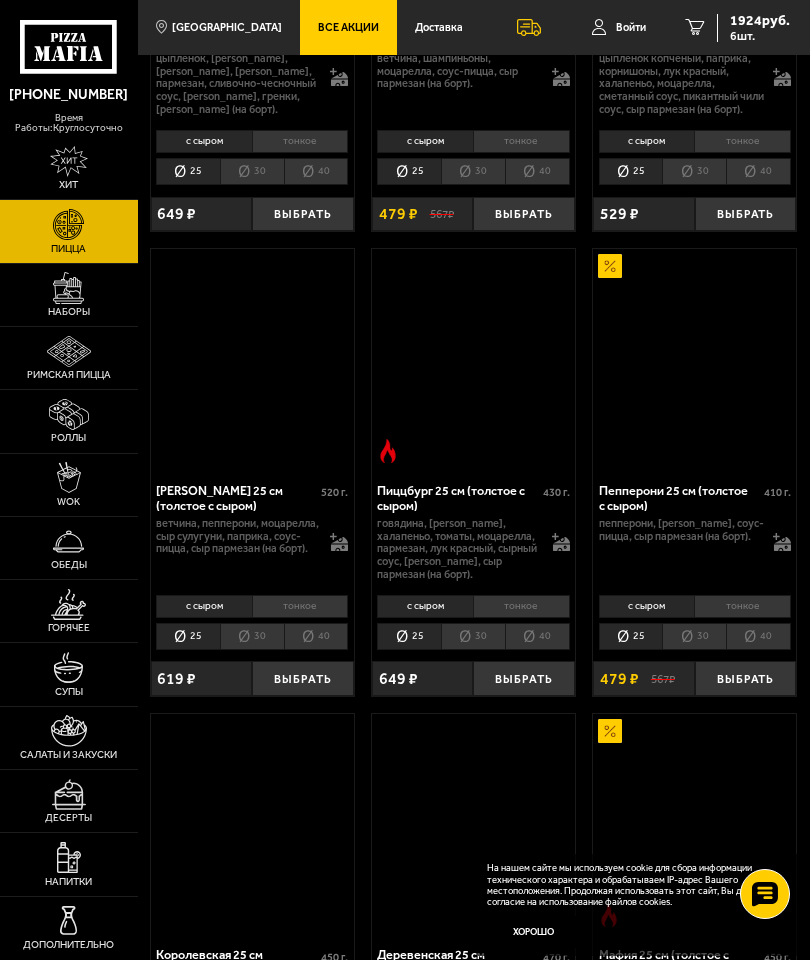 scroll, scrollTop: 0, scrollLeft: 0, axis: both 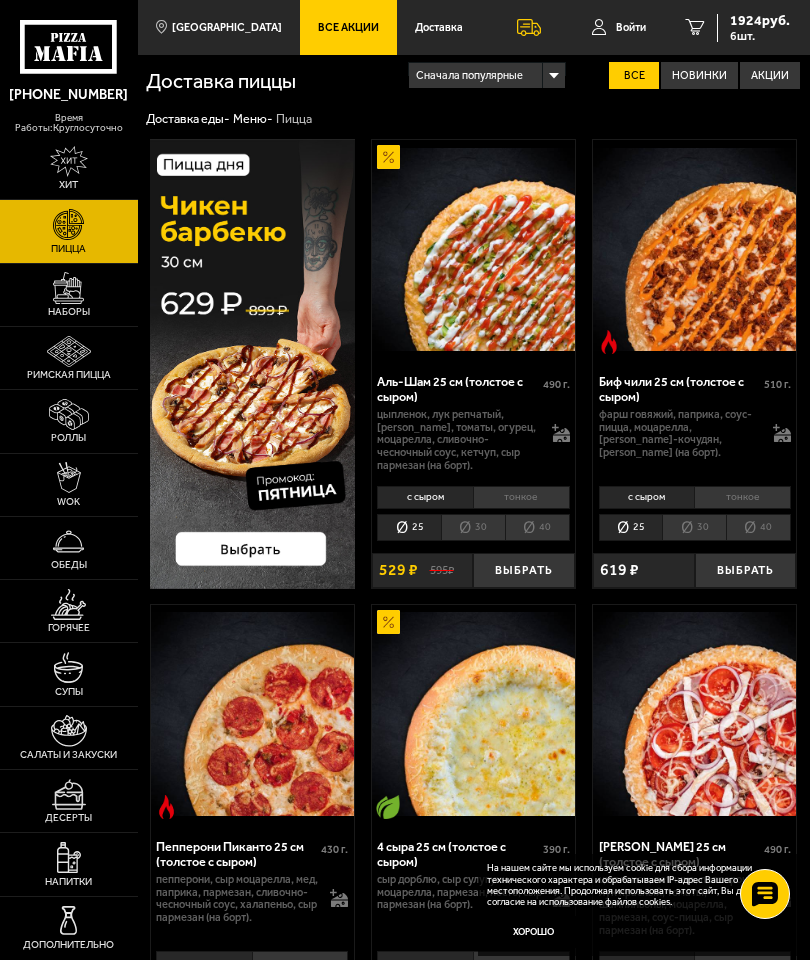 click at bounding box center (68, 287) 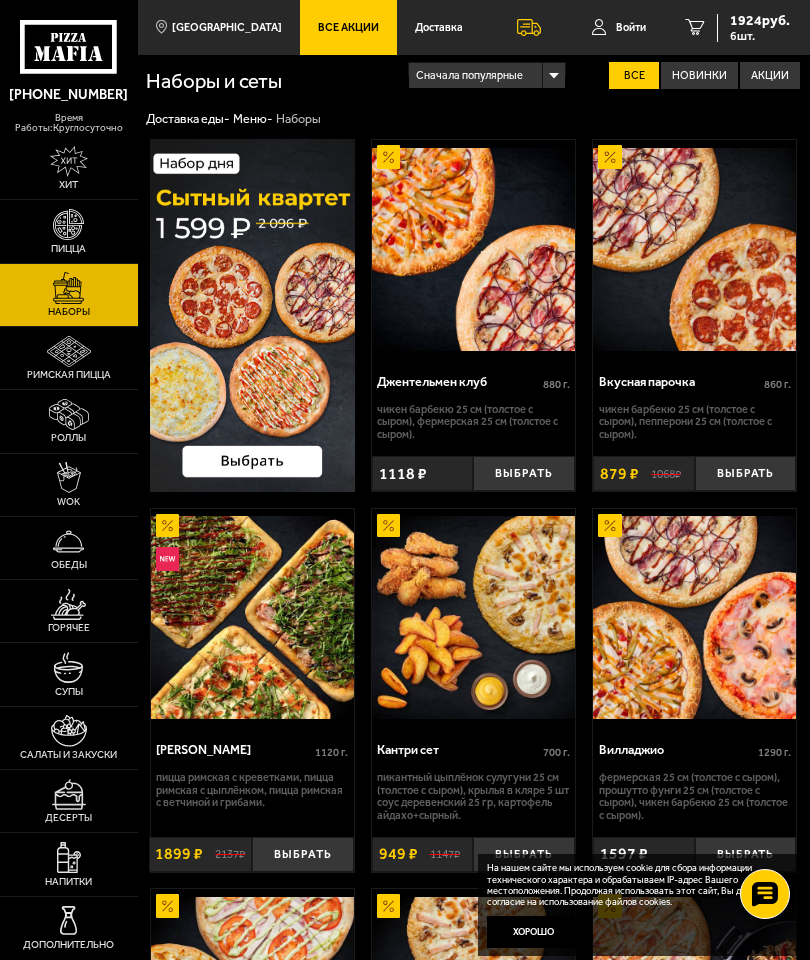 click at bounding box center [69, 351] 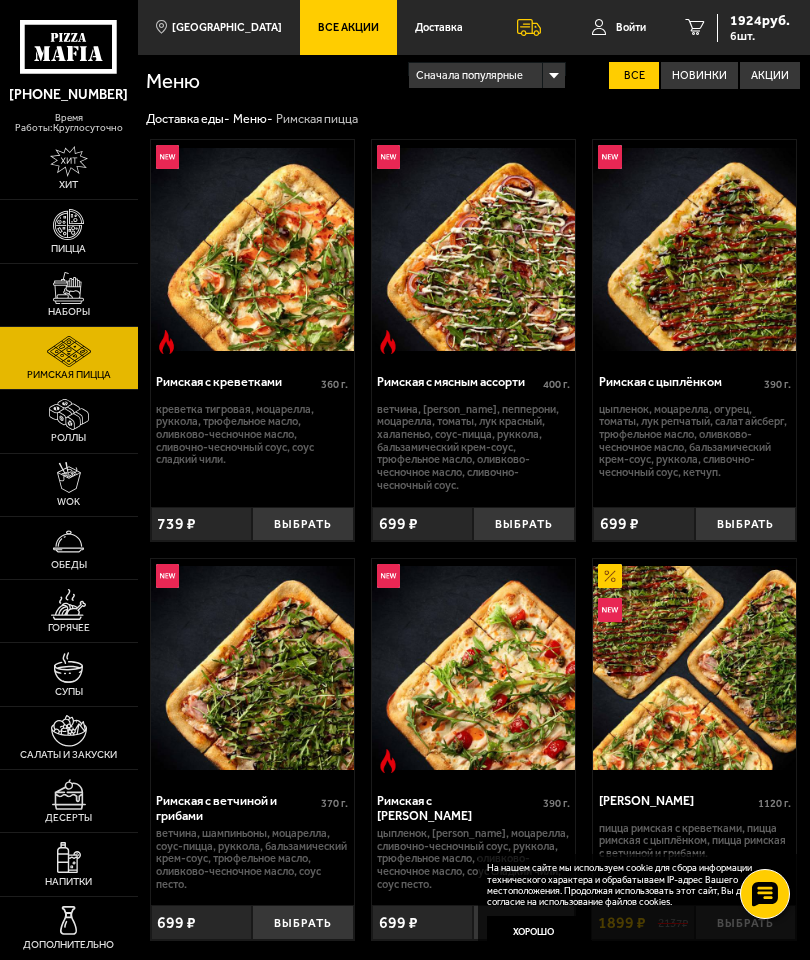 click at bounding box center (69, 414) 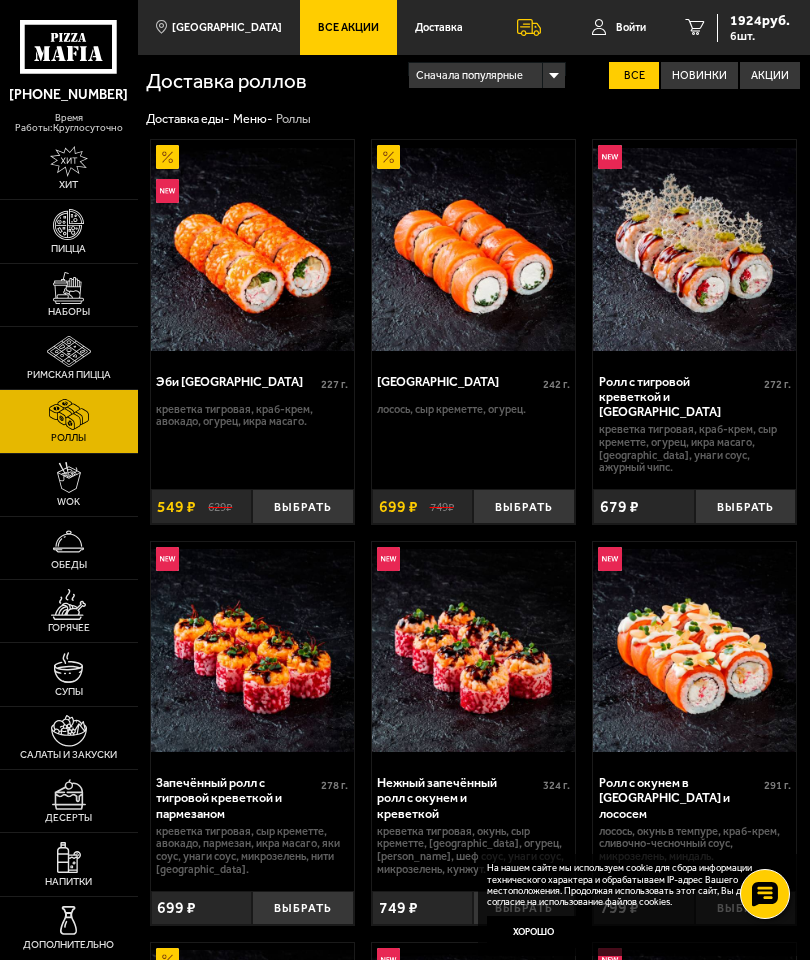 click at bounding box center [69, 477] 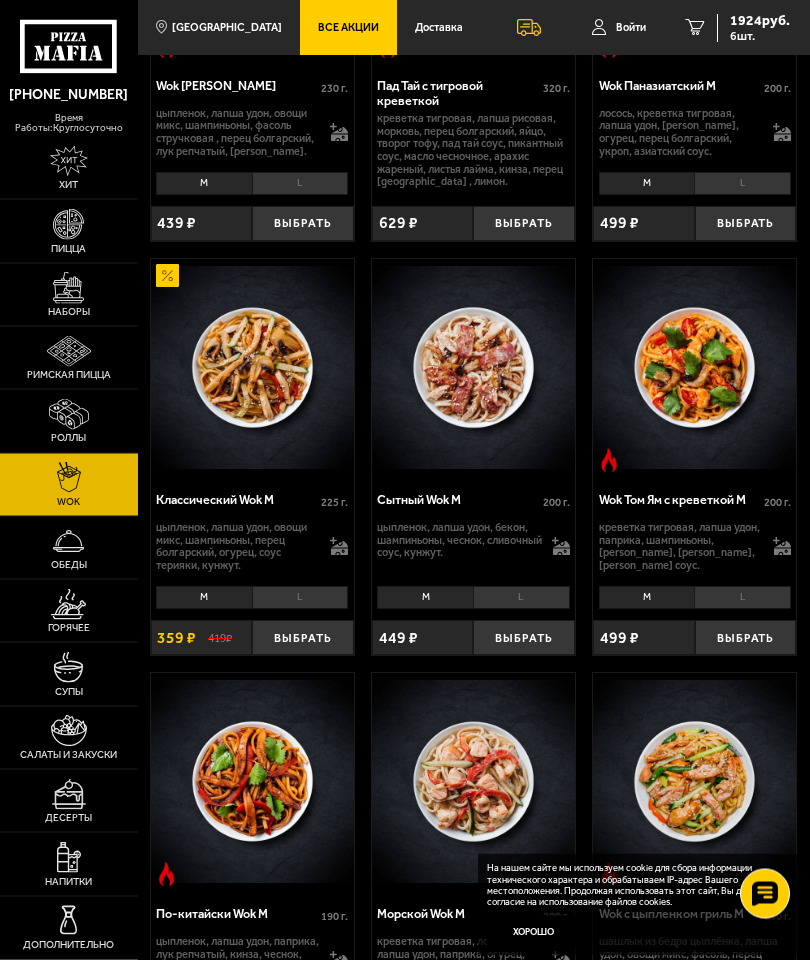 scroll, scrollTop: 664, scrollLeft: 0, axis: vertical 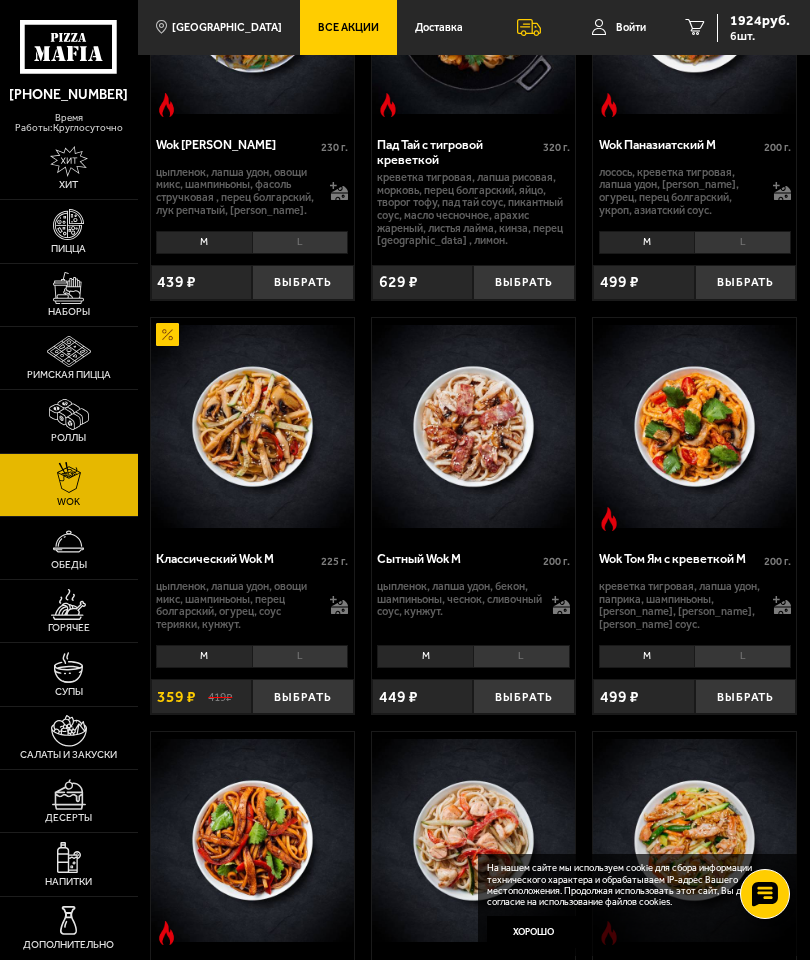 click on "6 1924  руб. 6  шт." at bounding box center [738, 27] 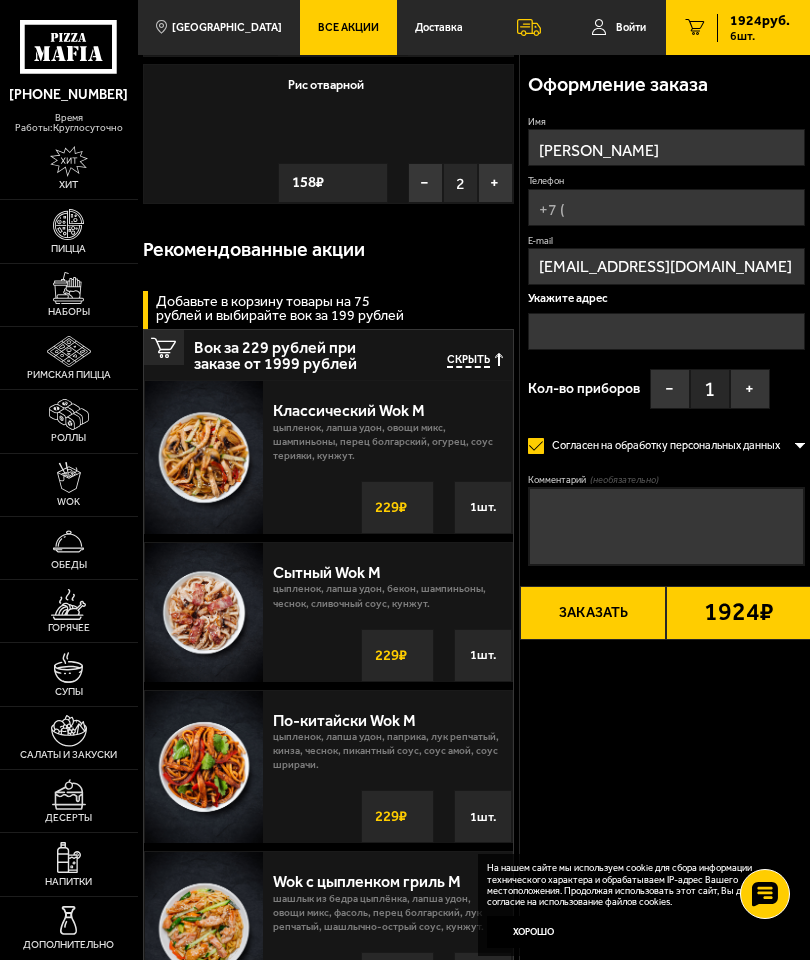 type on "[STREET_ADDRESS]" 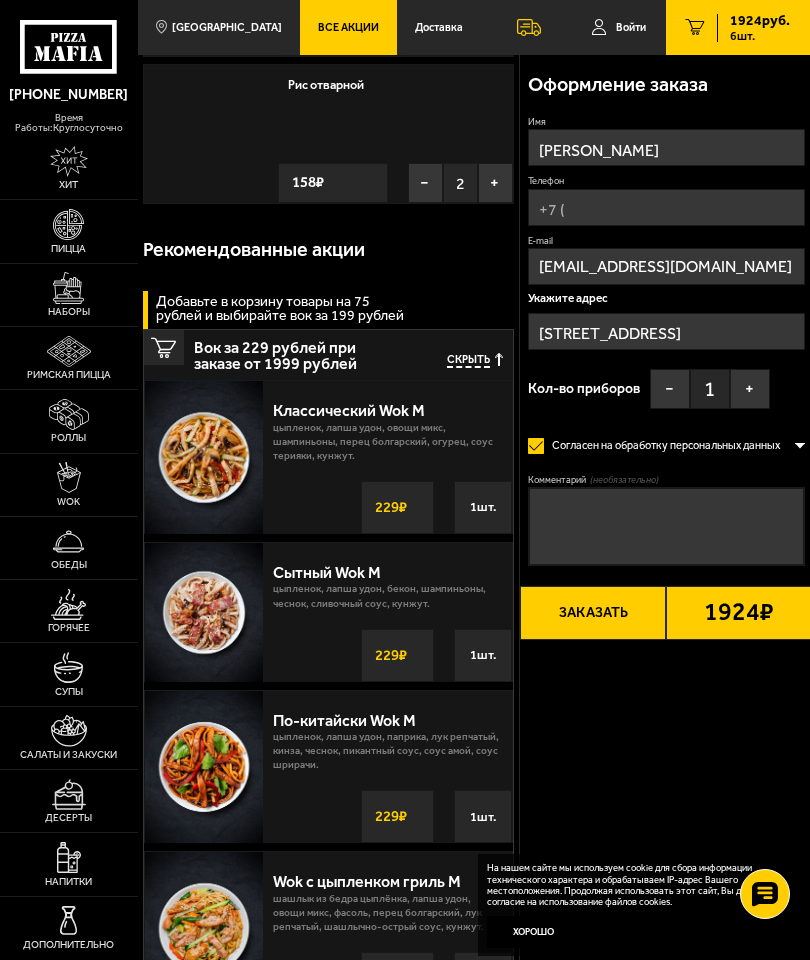 scroll, scrollTop: 0, scrollLeft: 0, axis: both 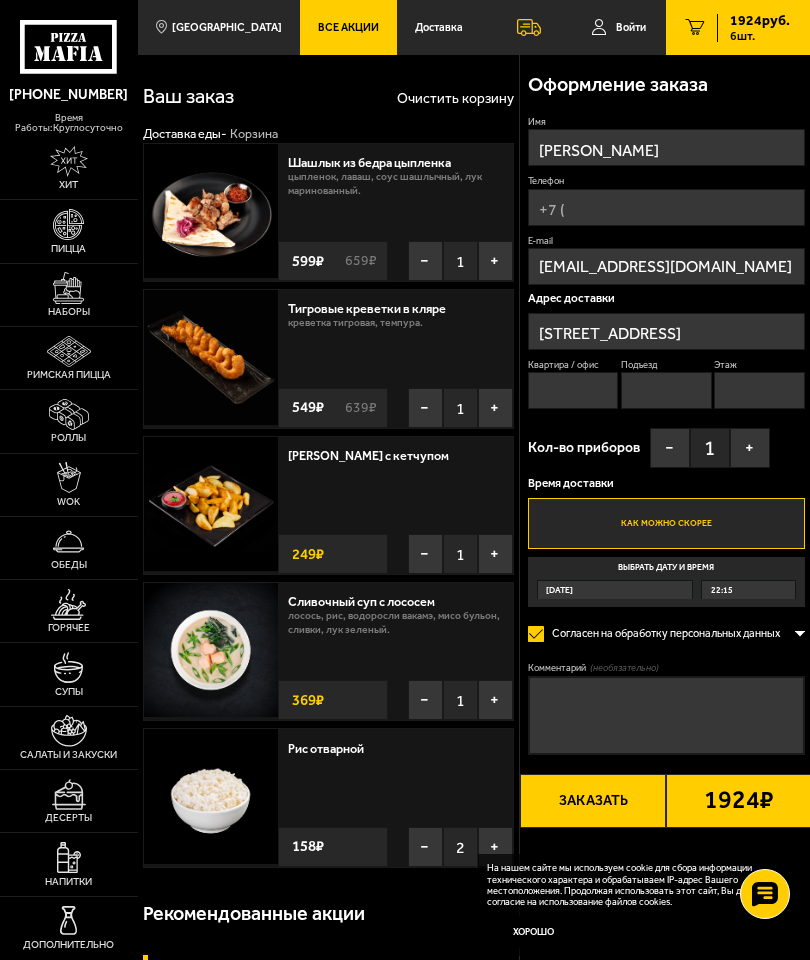 click on "Телефон" at bounding box center (666, 207) 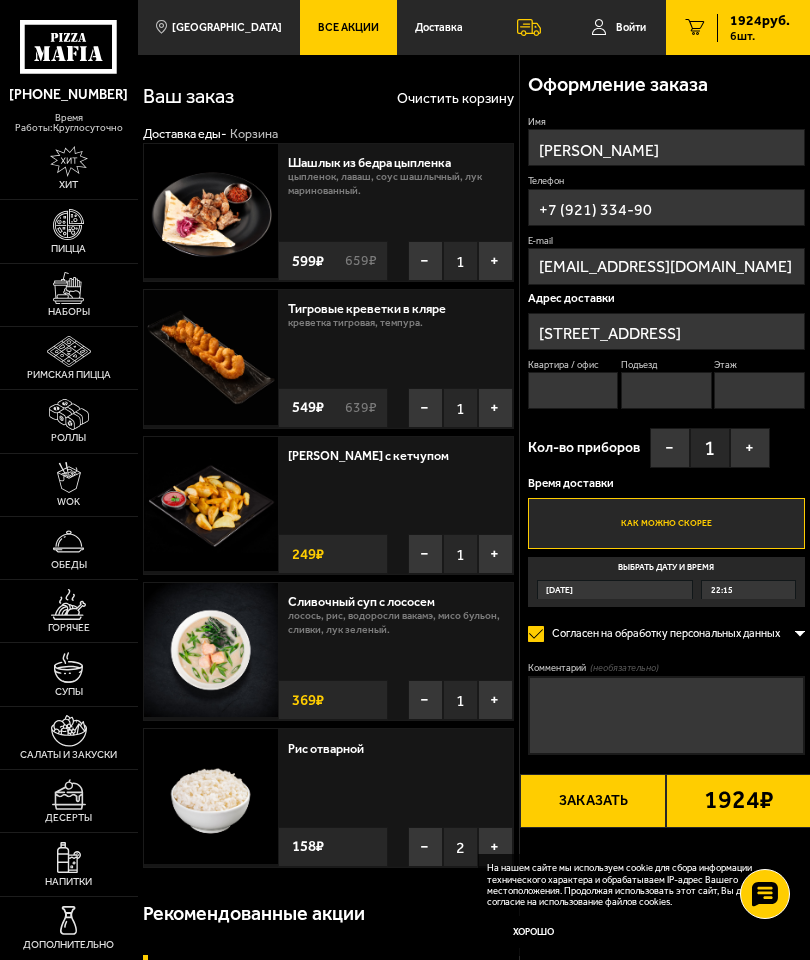 type on "+7 (921) 334-90-7" 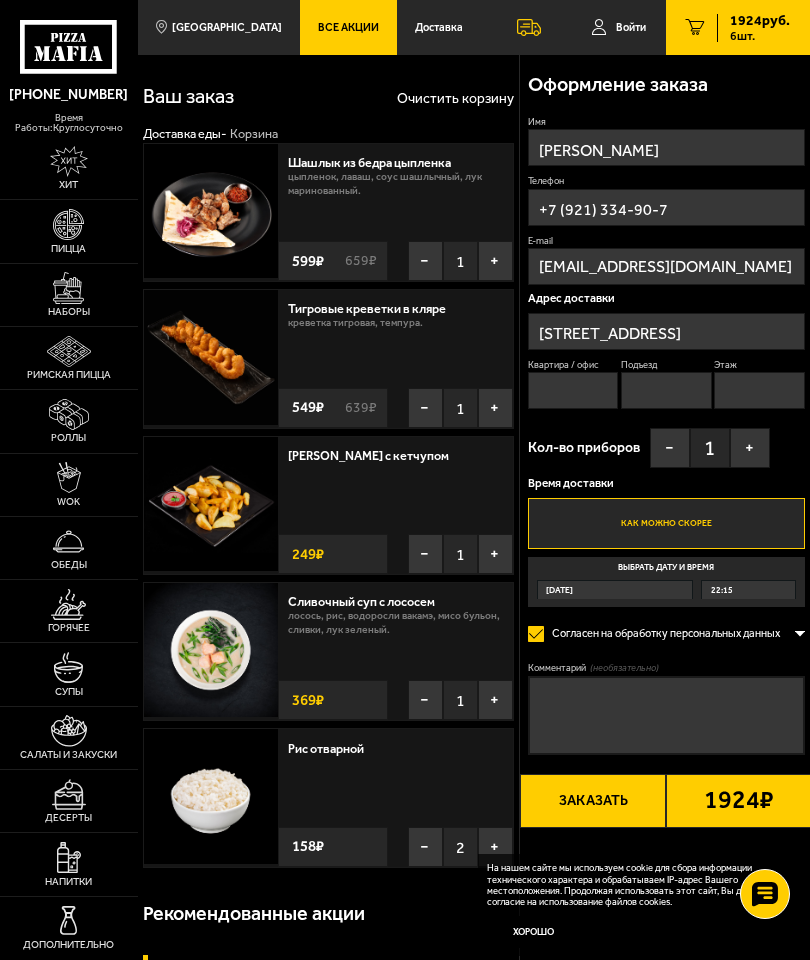 click on "Квартира / офис" at bounding box center (573, 390) 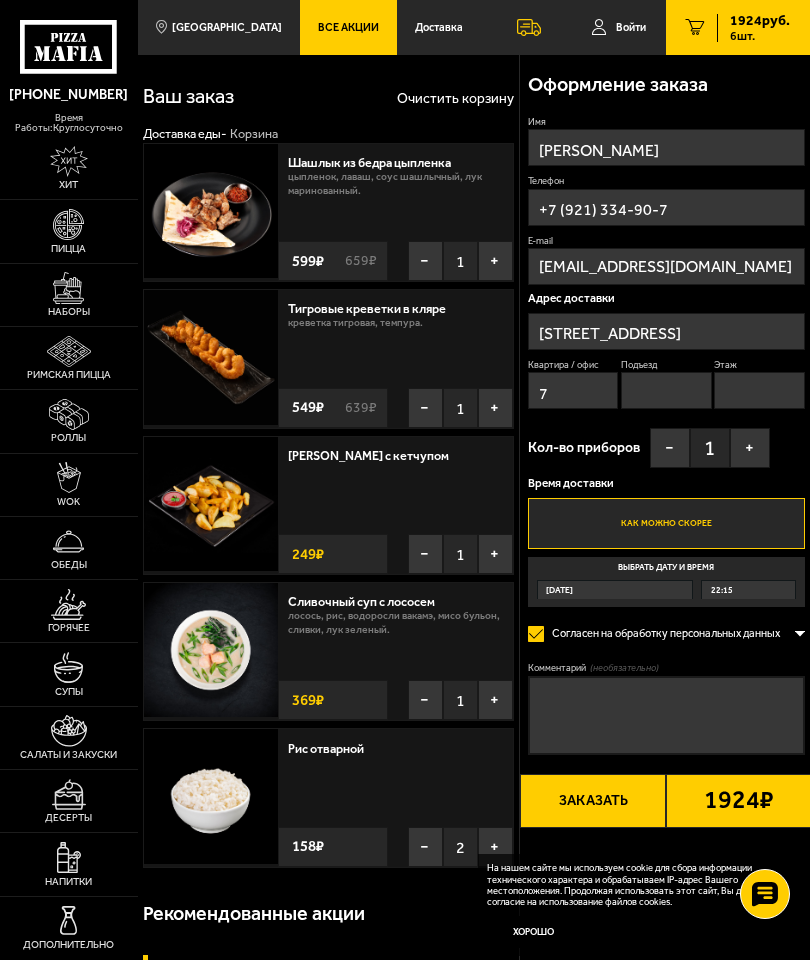 type on "7" 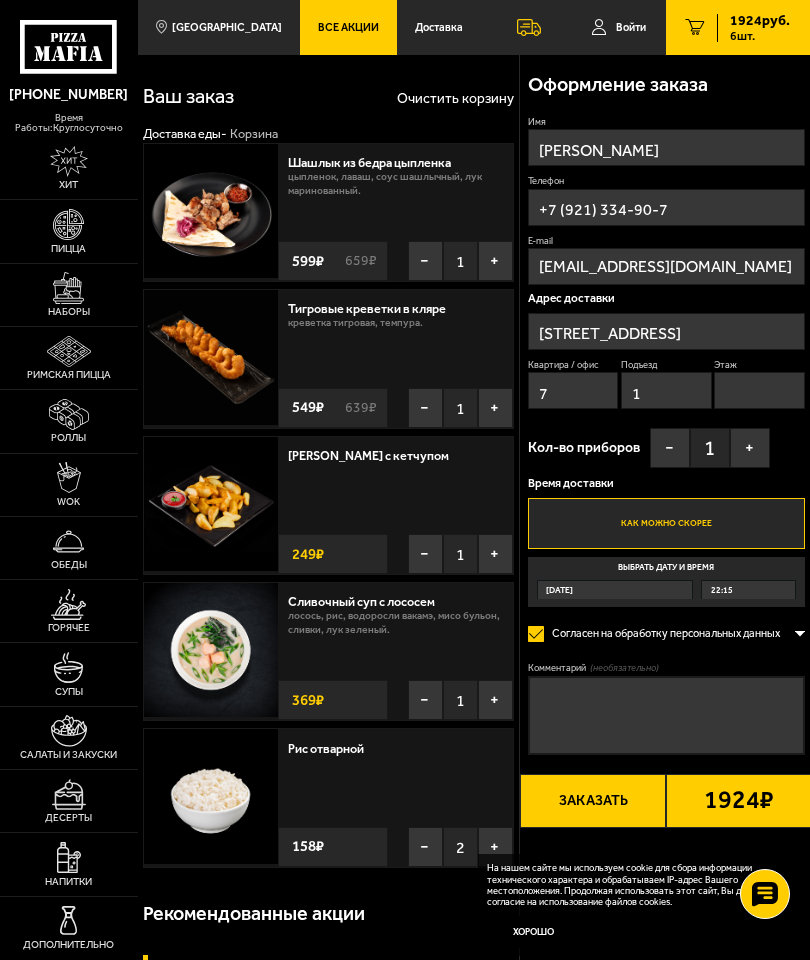 type on "1" 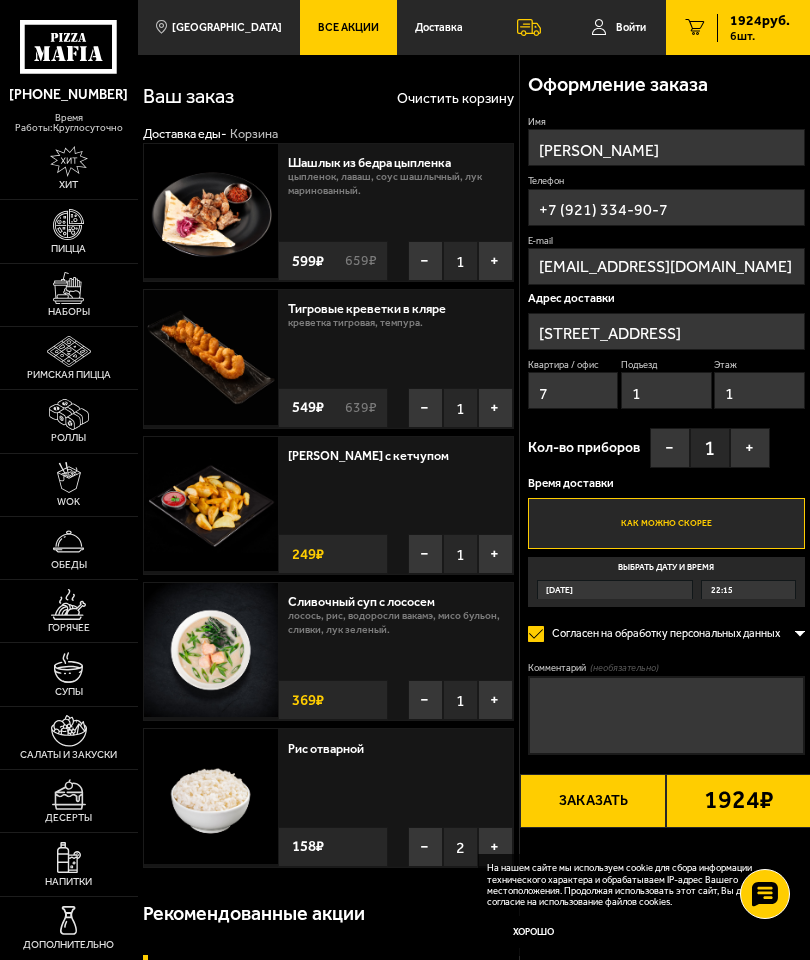 type on "1" 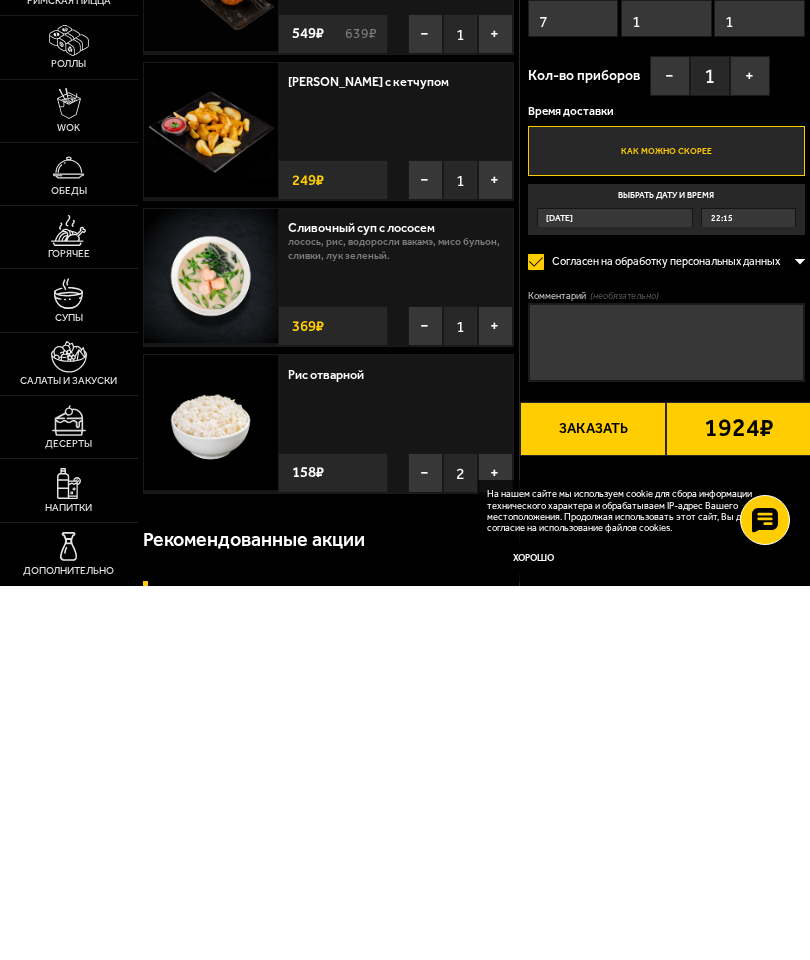 type on "[PHONE_NUMBER]" 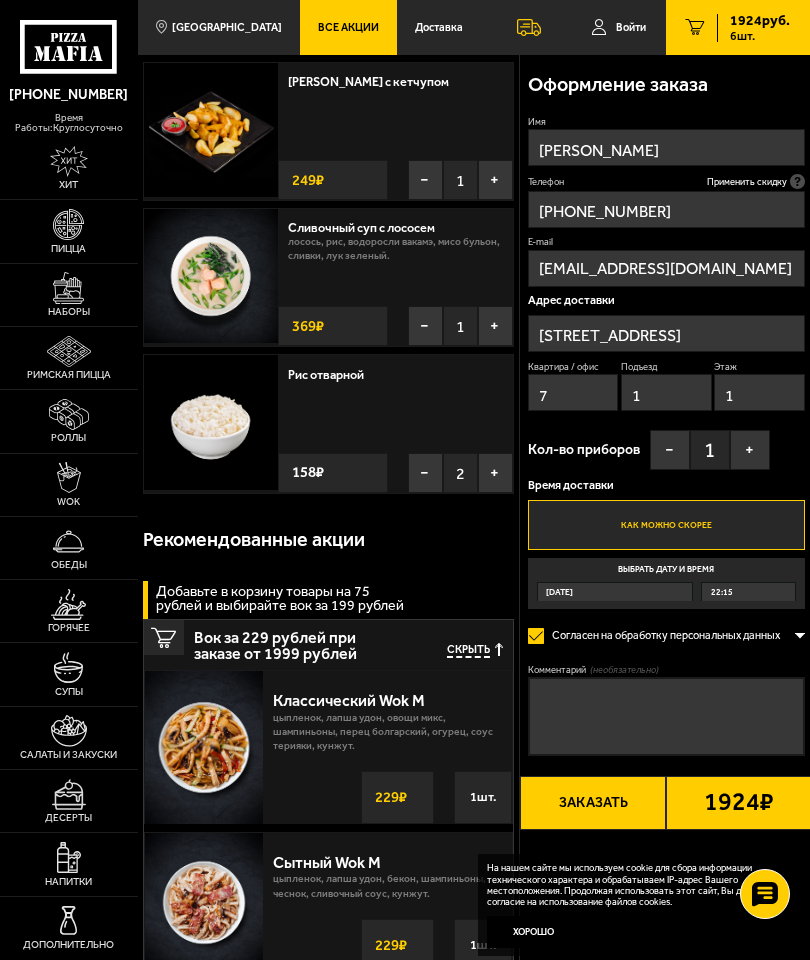 scroll, scrollTop: 0, scrollLeft: 0, axis: both 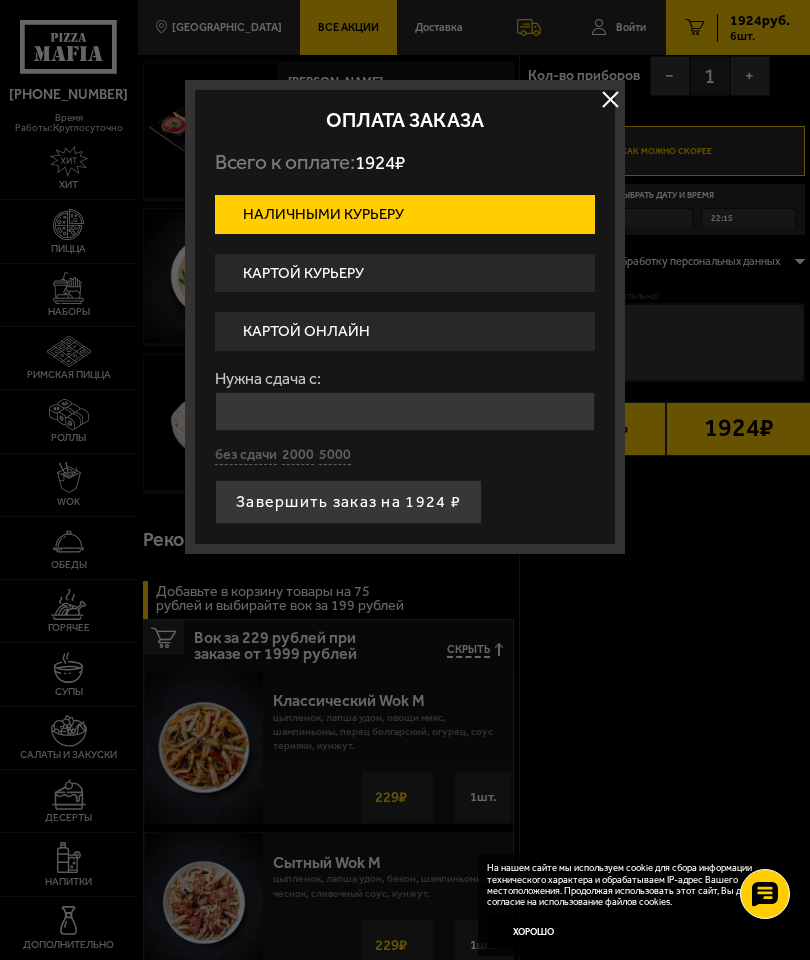 click on "Картой онлайн" at bounding box center (405, 331) 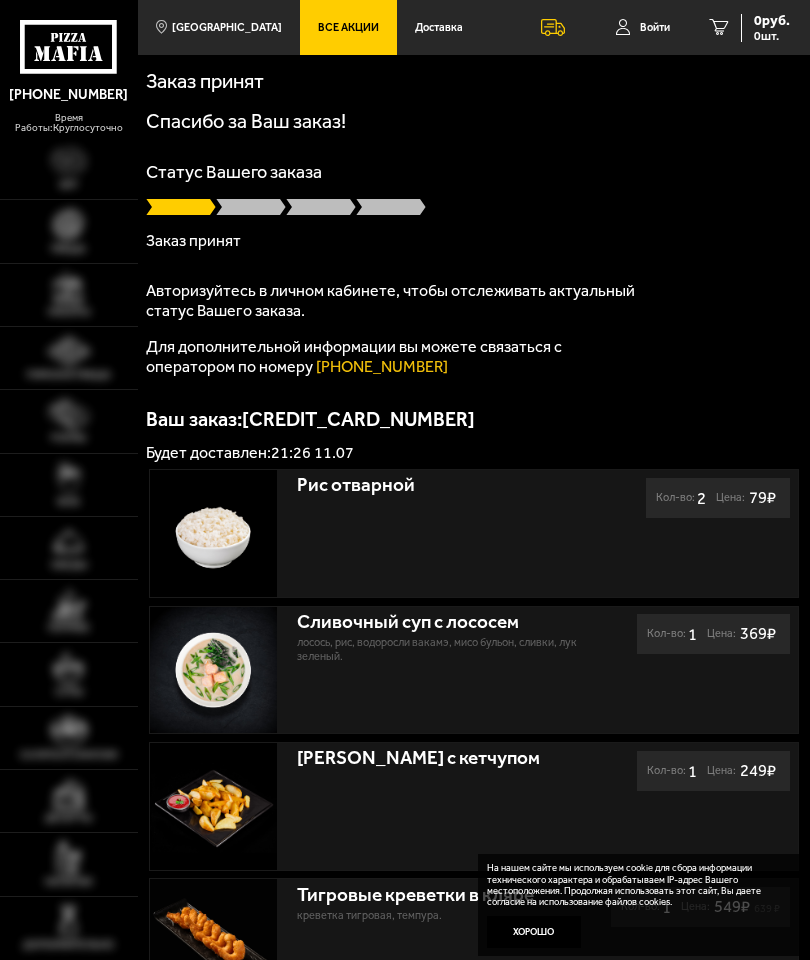 scroll, scrollTop: 0, scrollLeft: 0, axis: both 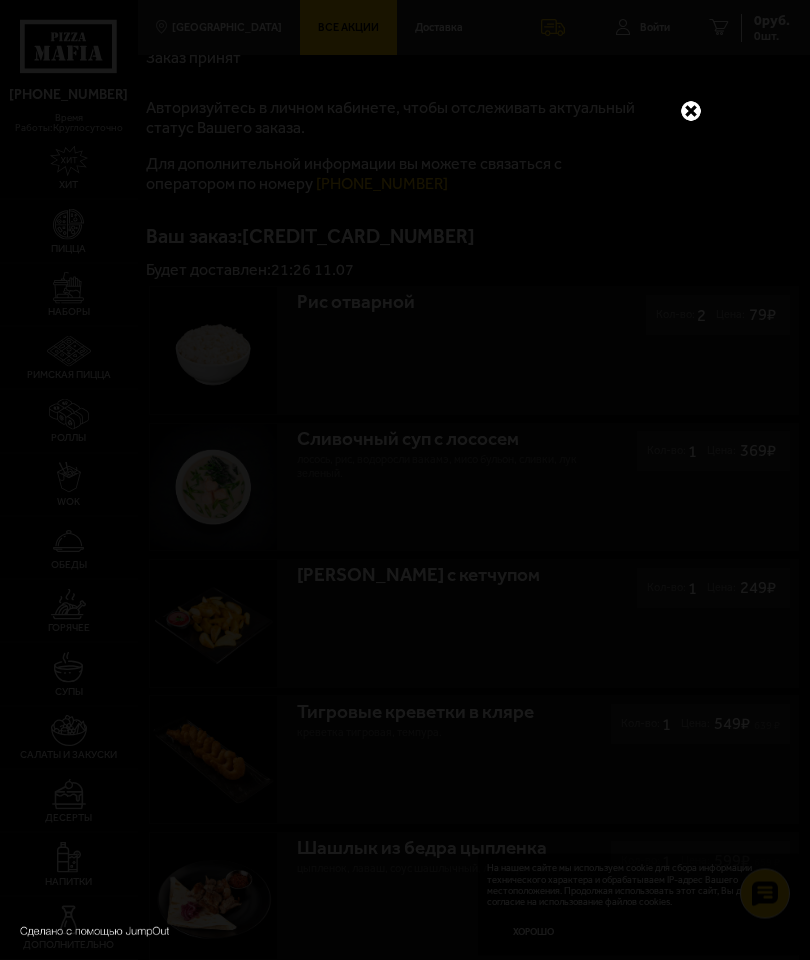 click at bounding box center [691, 112] 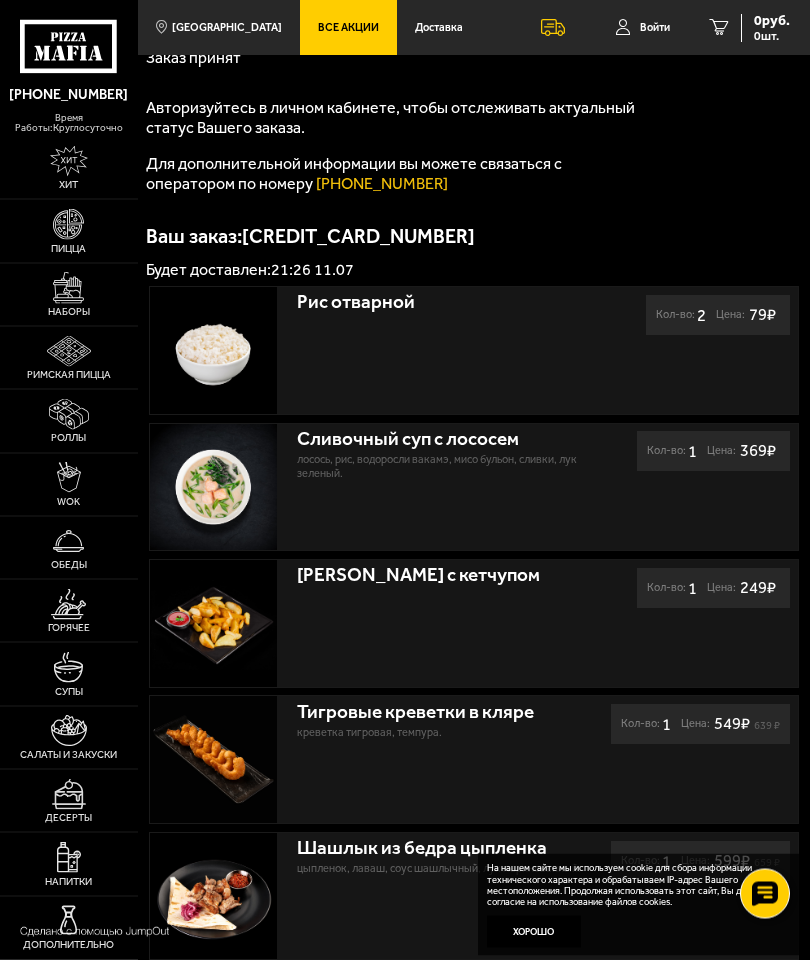 scroll, scrollTop: 183, scrollLeft: 0, axis: vertical 